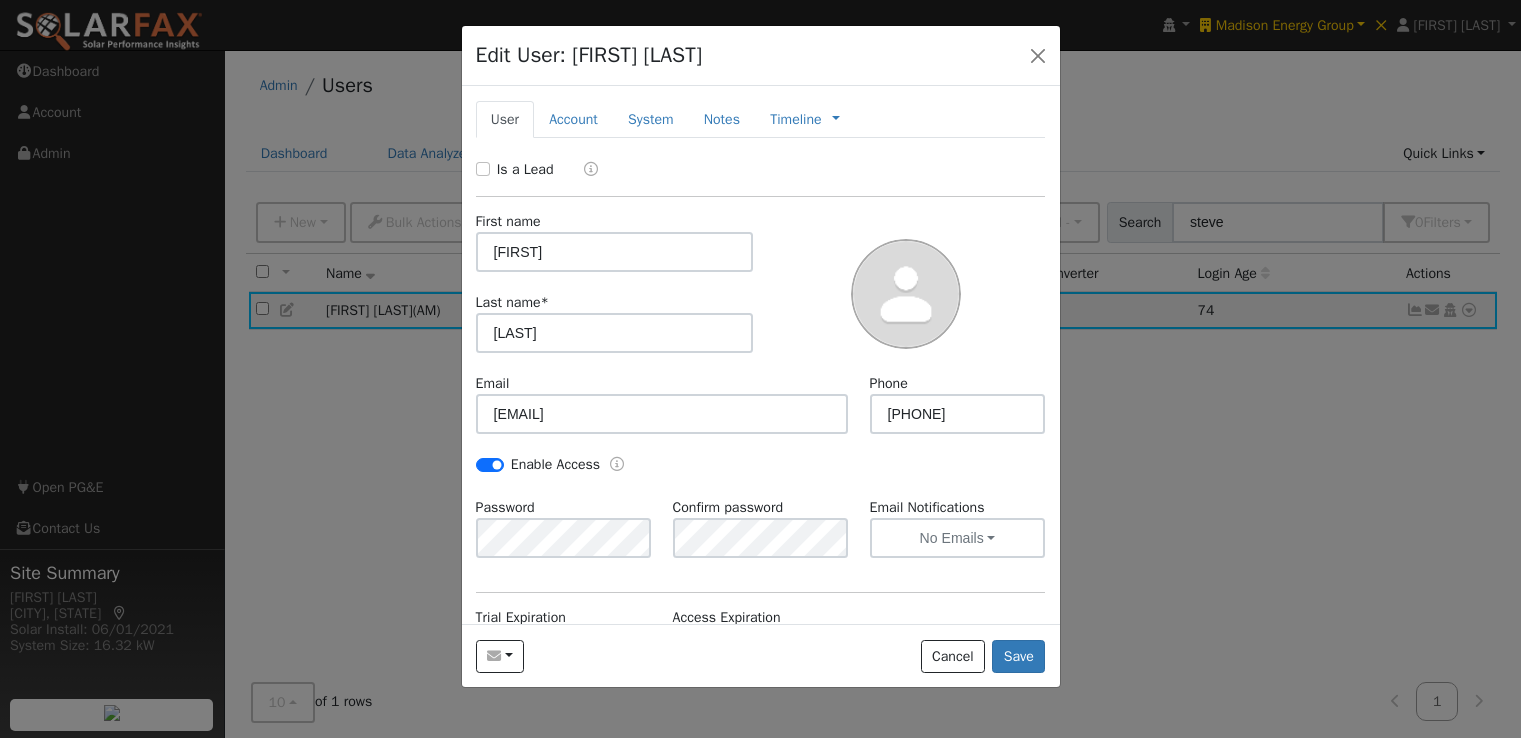 scroll, scrollTop: 0, scrollLeft: 0, axis: both 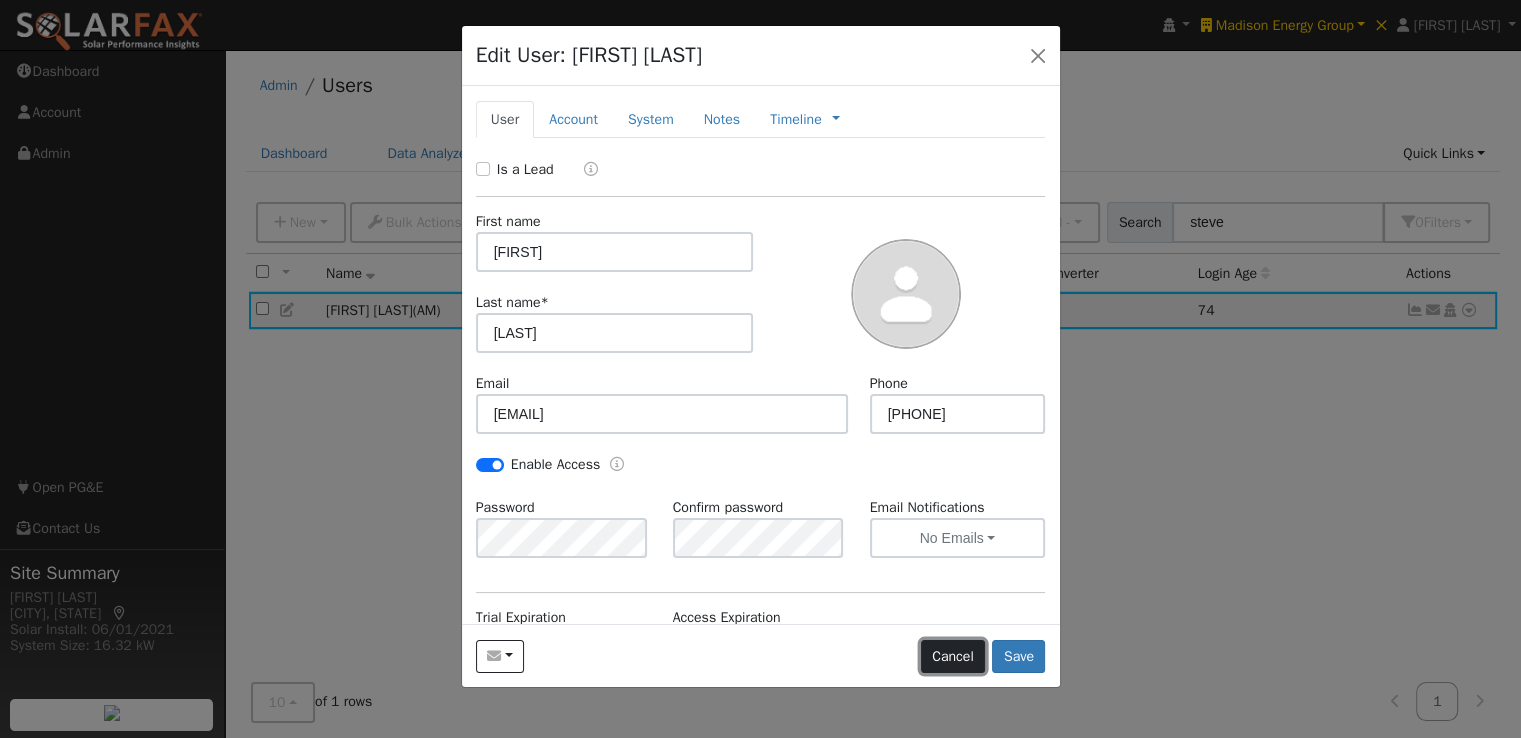 click on "Cancel" at bounding box center (953, 657) 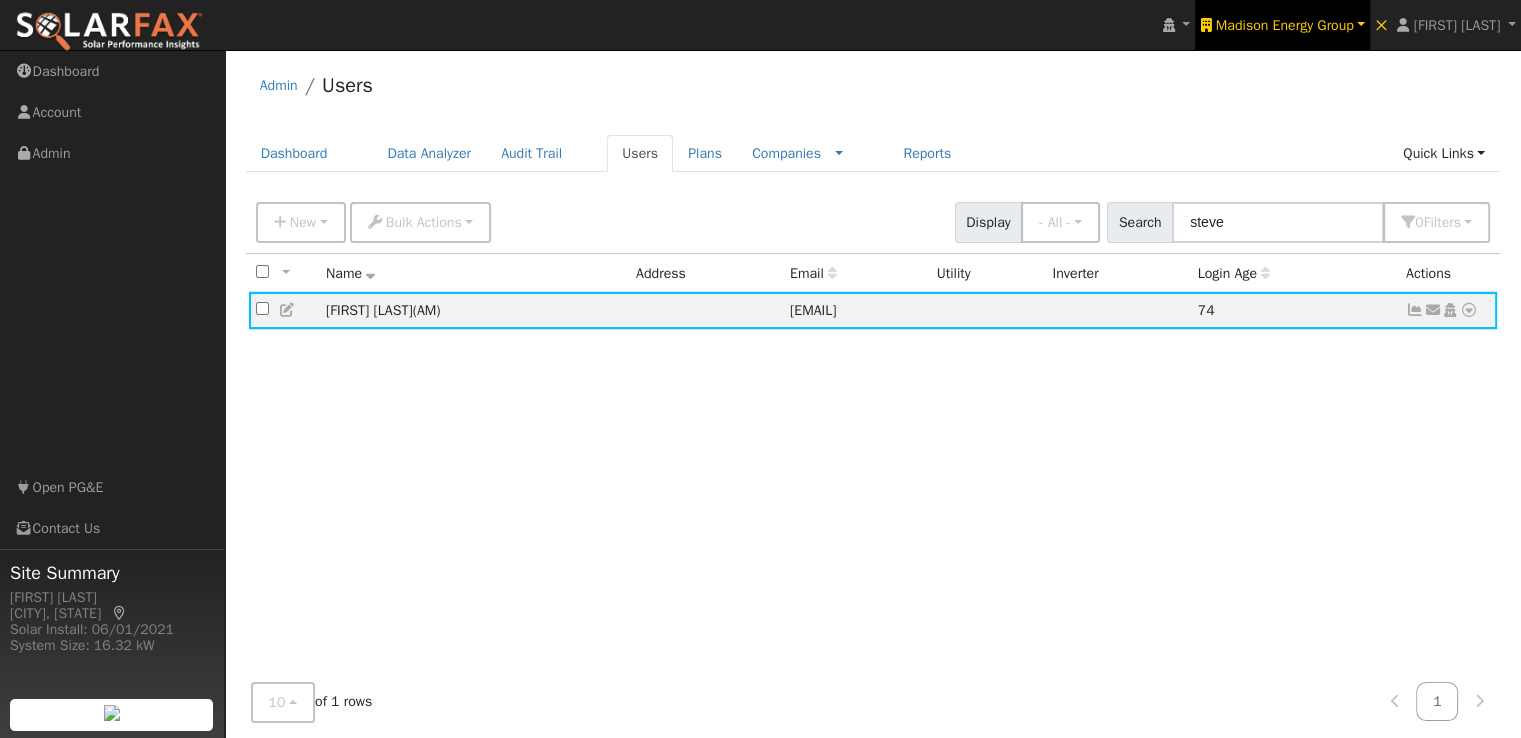 click on "Madison Energy Group" at bounding box center [1285, 25] 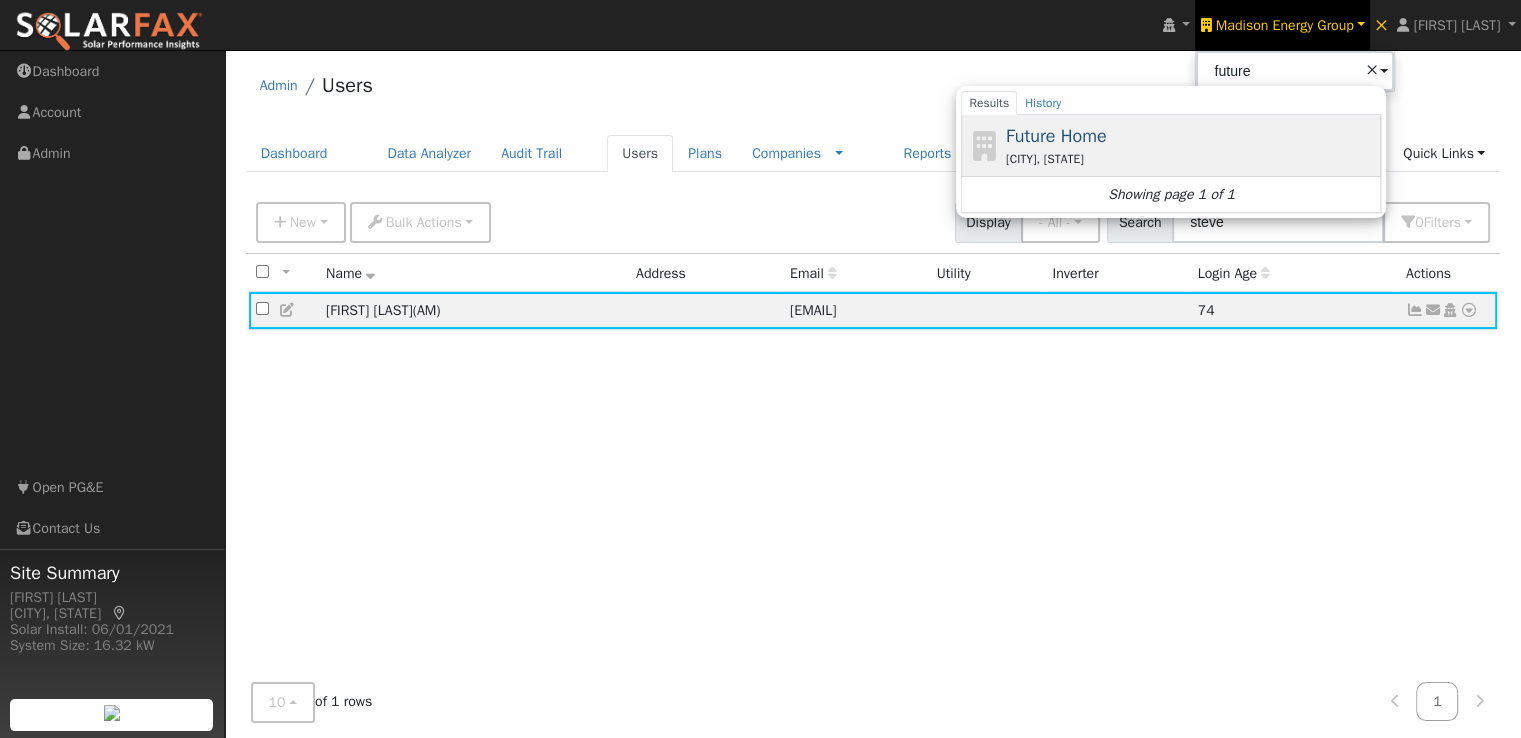 click on "Future Home" at bounding box center (1056, 136) 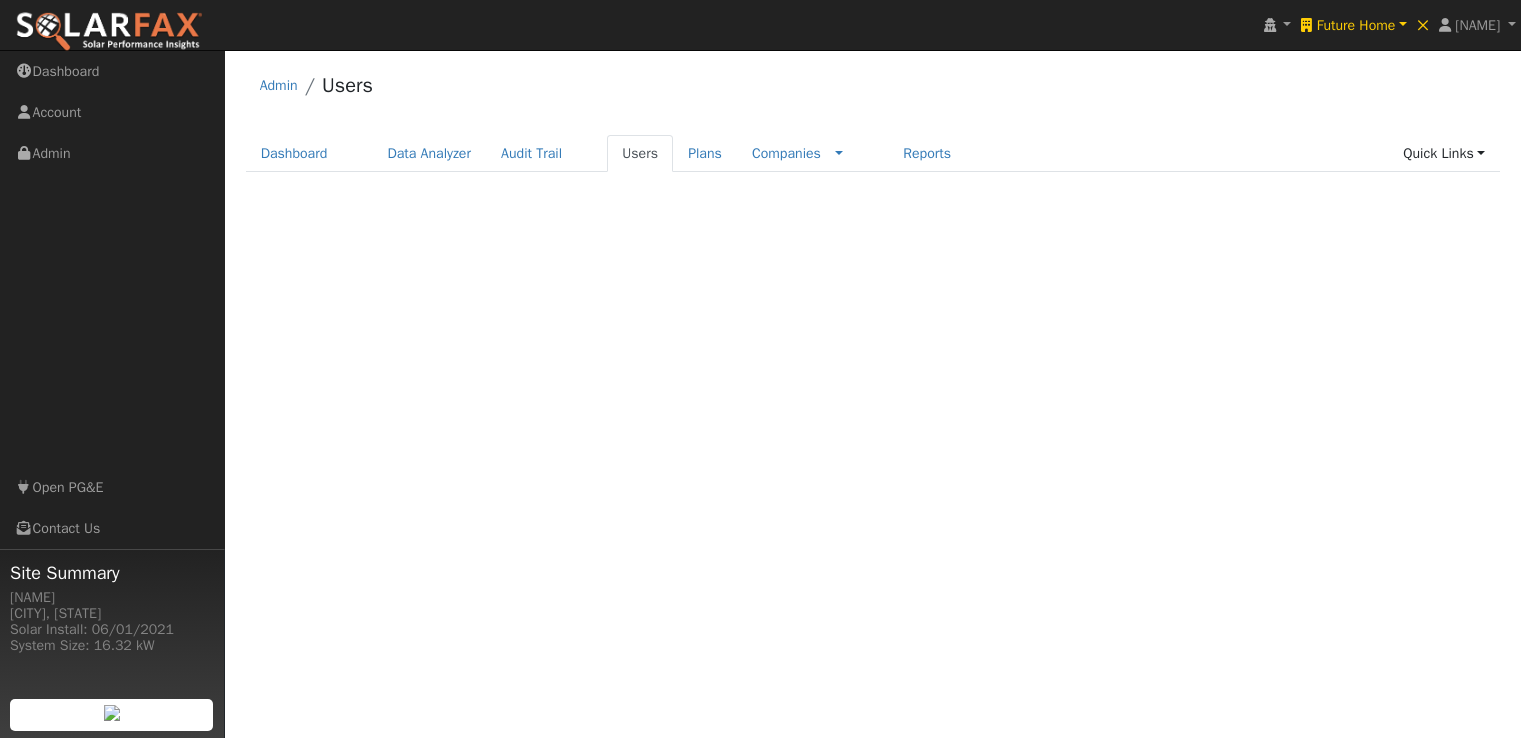scroll, scrollTop: 0, scrollLeft: 0, axis: both 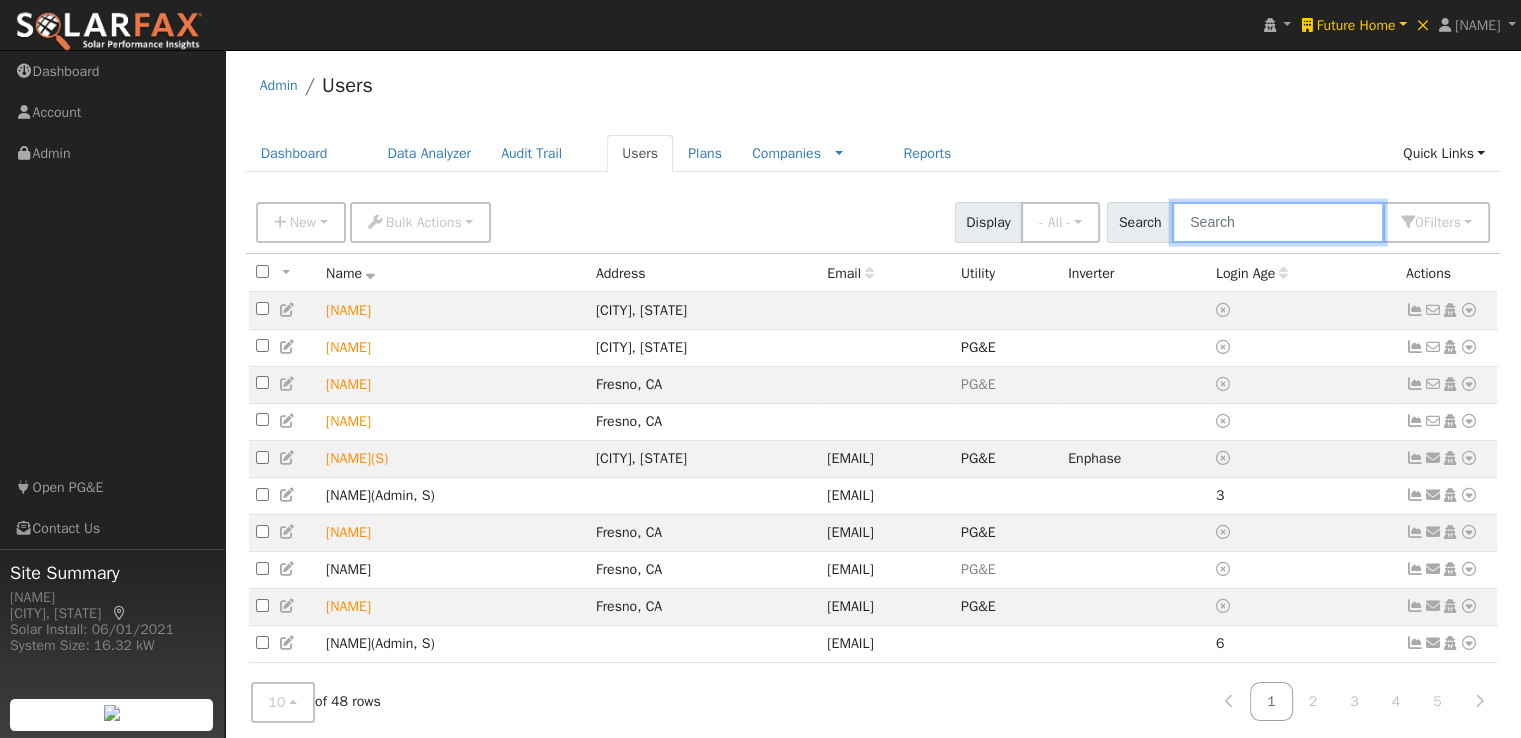 click at bounding box center (1278, 222) 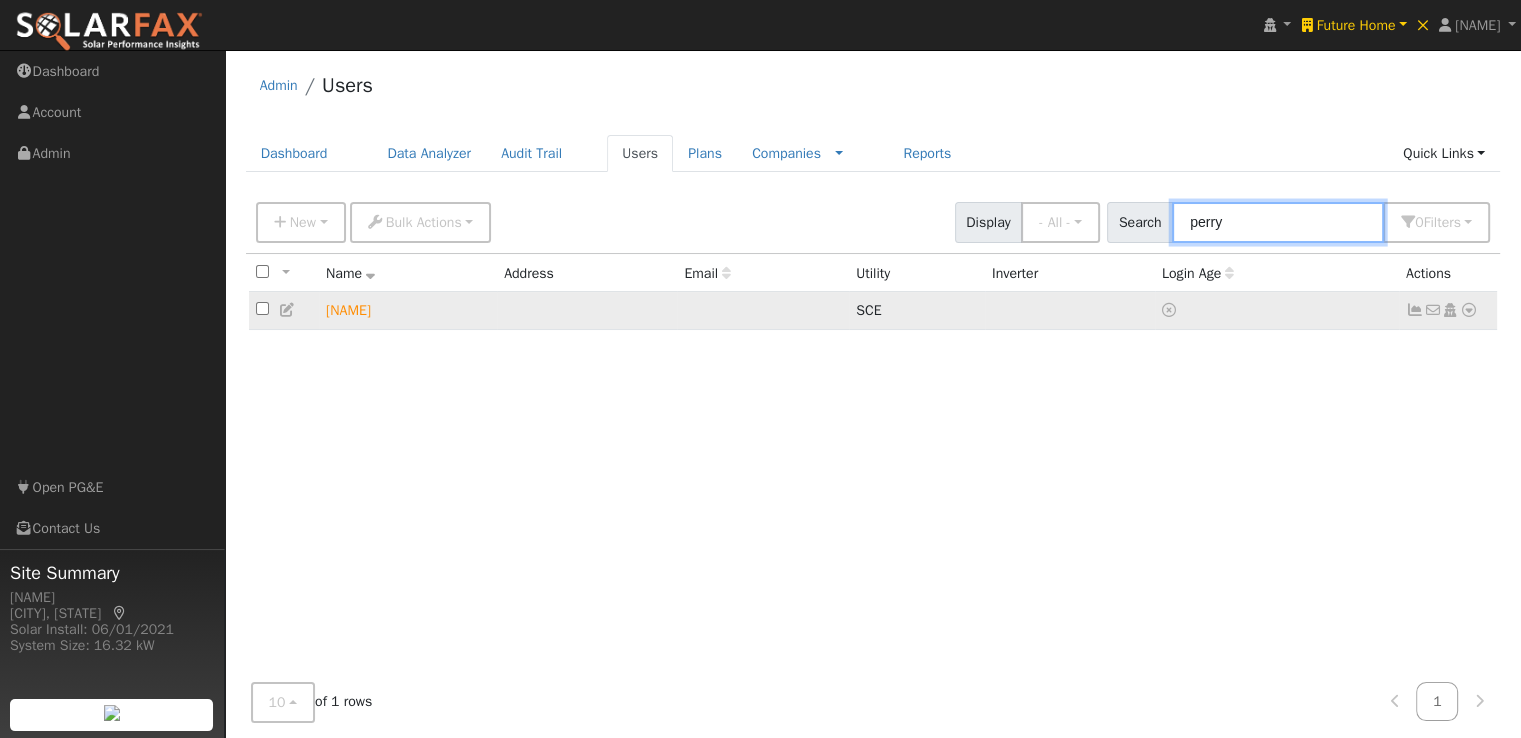type on "perry" 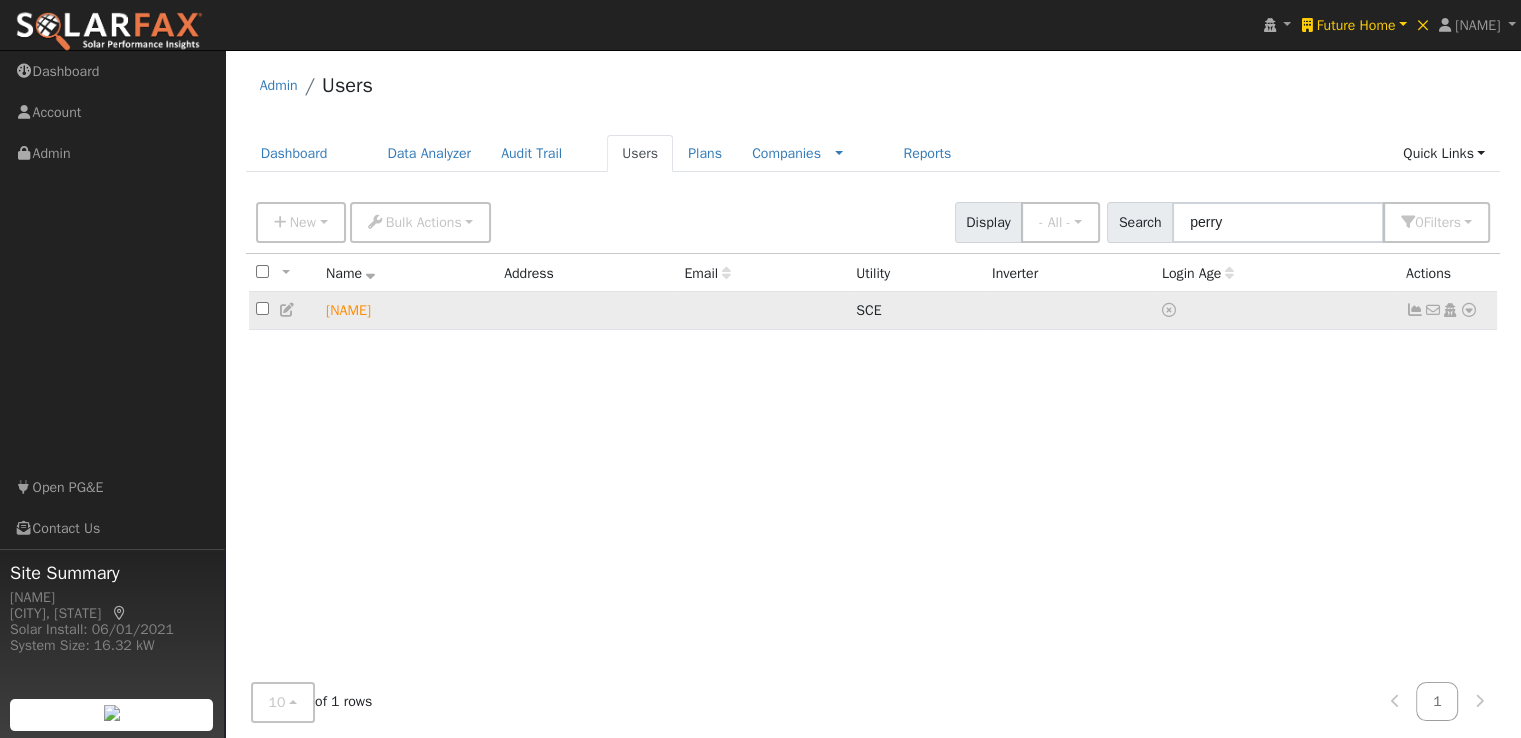 click at bounding box center (1415, 310) 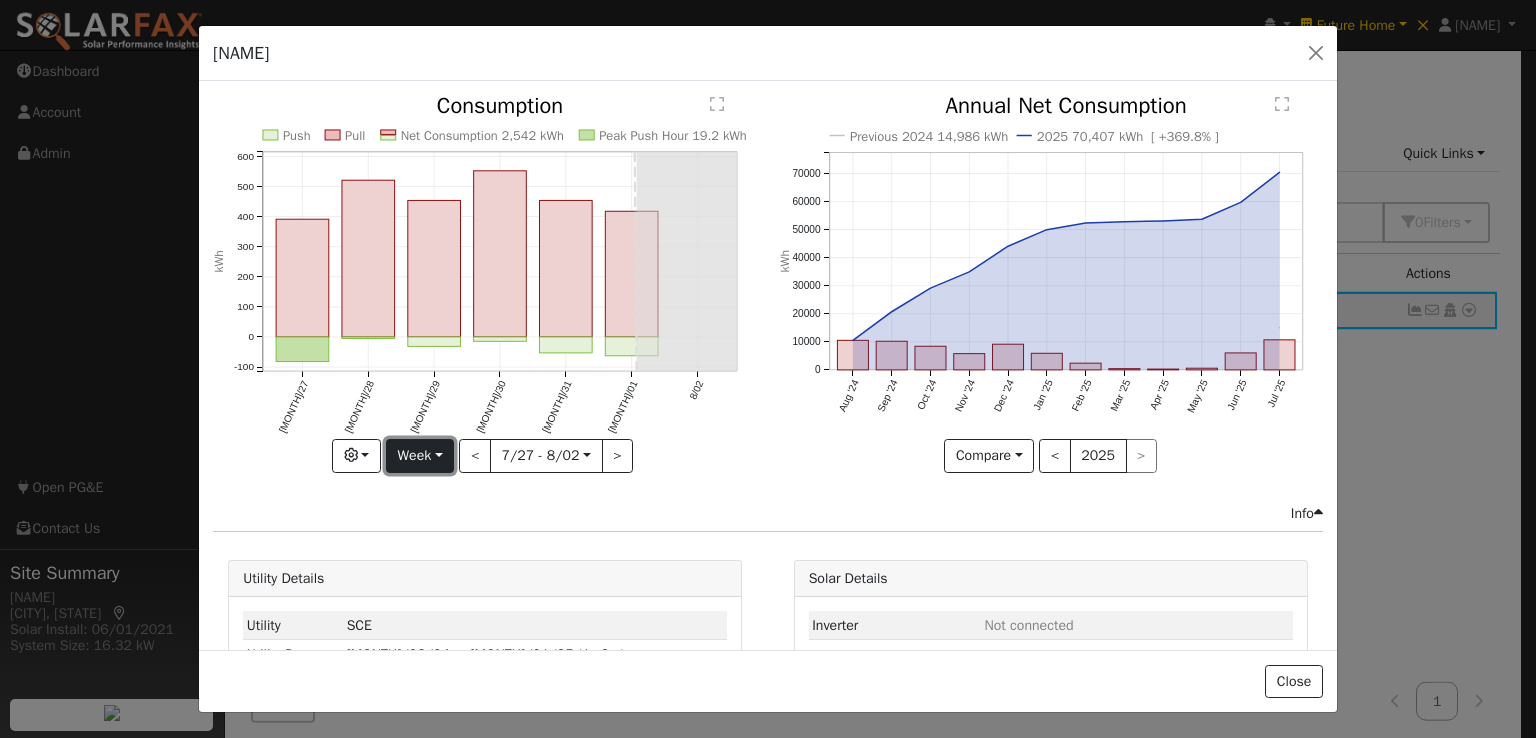 click on "Week" at bounding box center (420, 456) 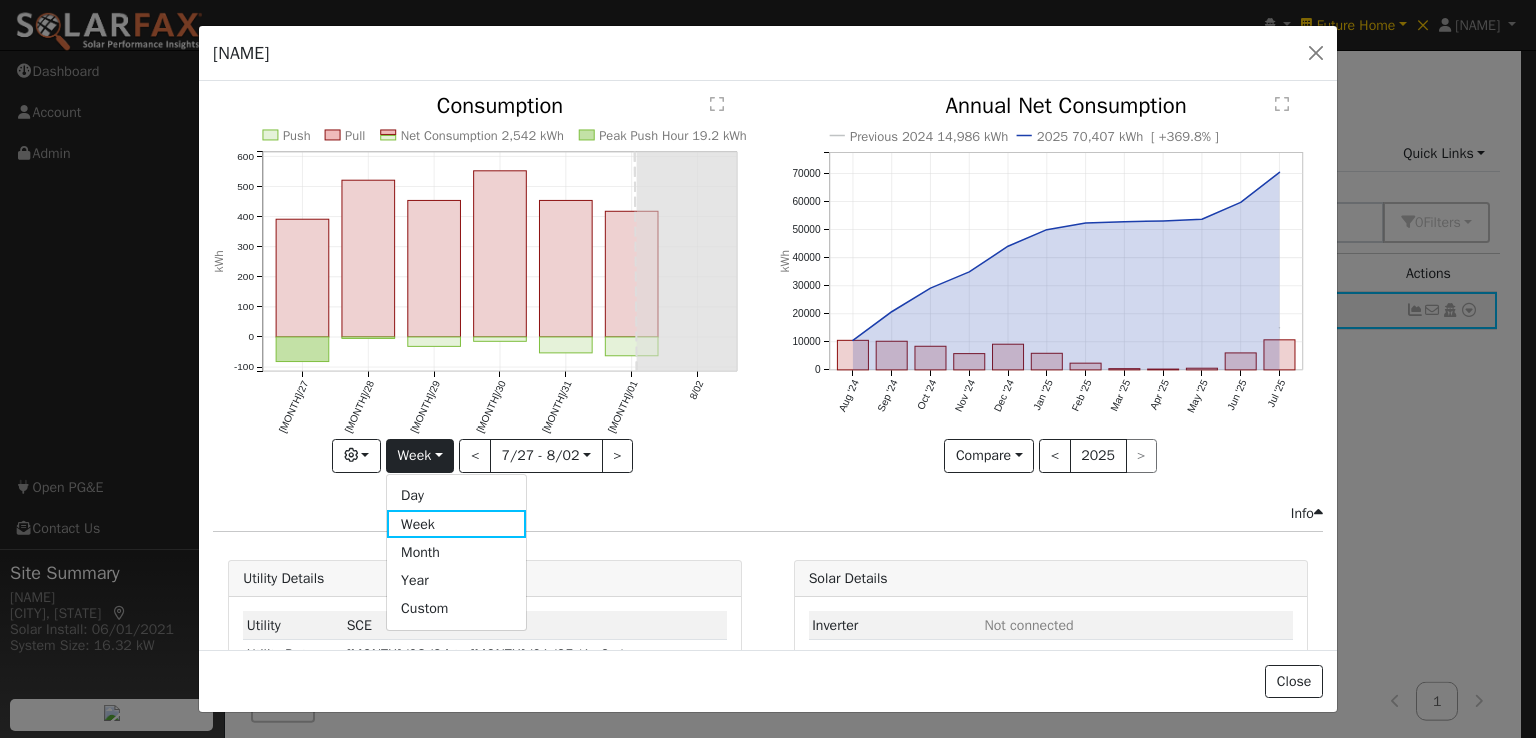 drag, startPoint x: 410, startPoint y: 569, endPoint x: 680, endPoint y: 365, distance: 338.40213 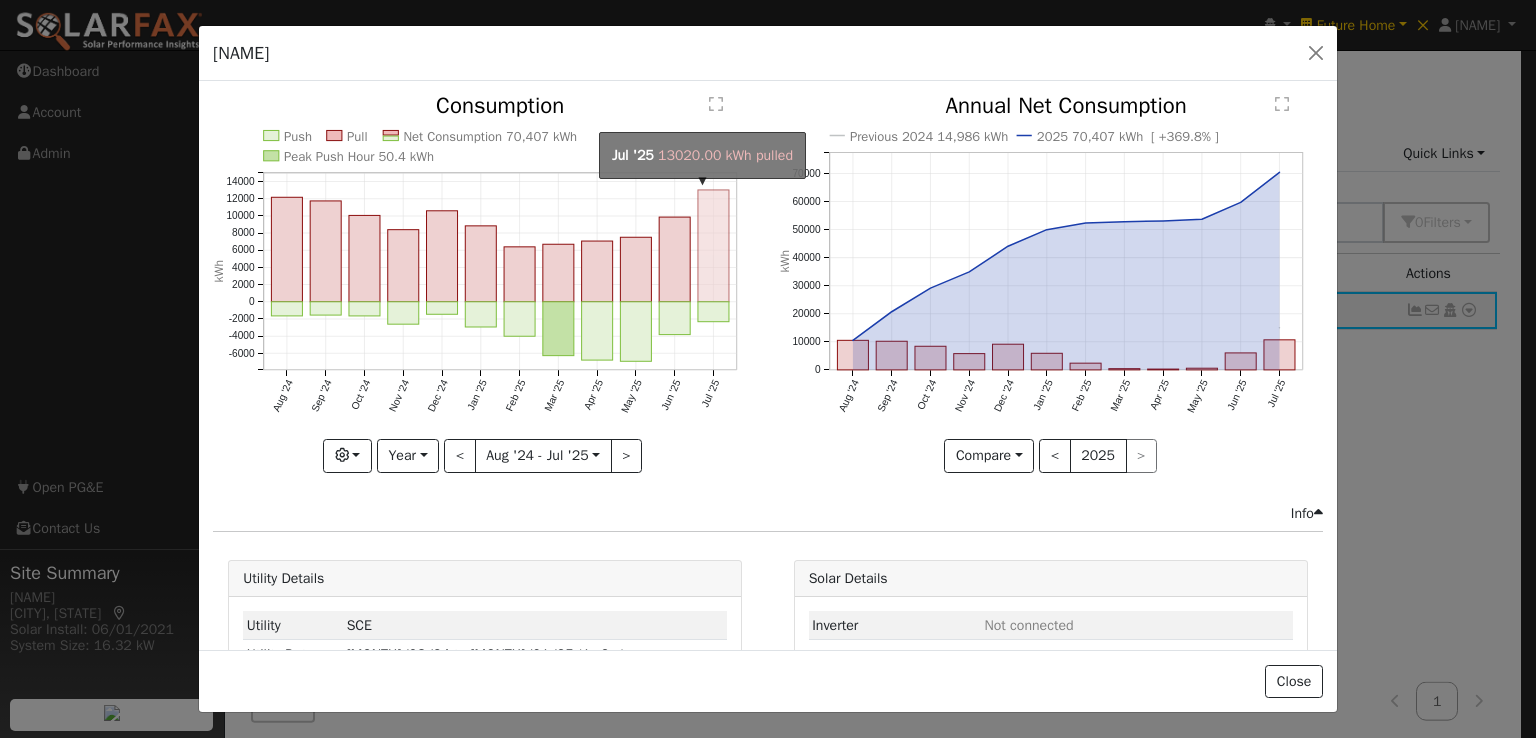 click on "onclick=""" 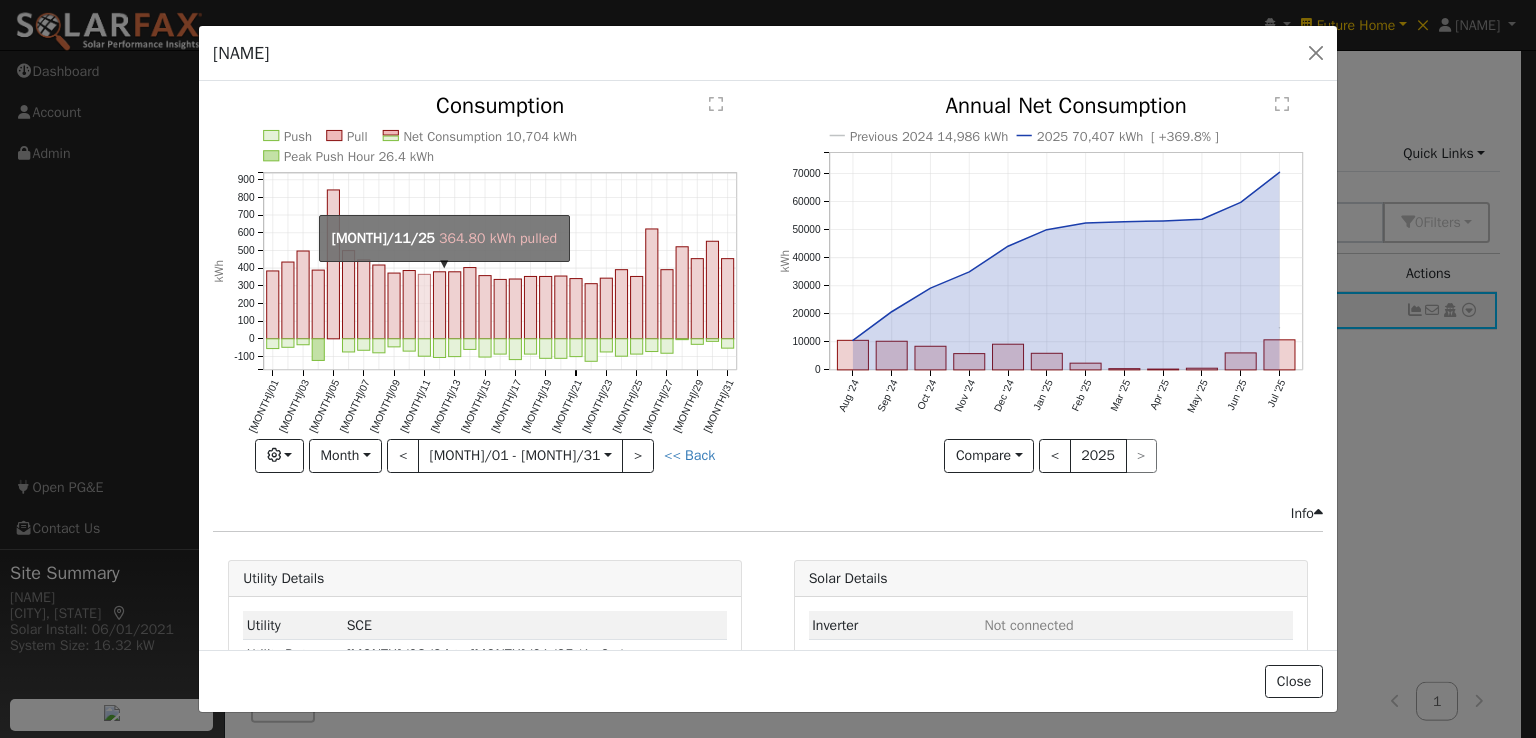 click on "onclick=""" 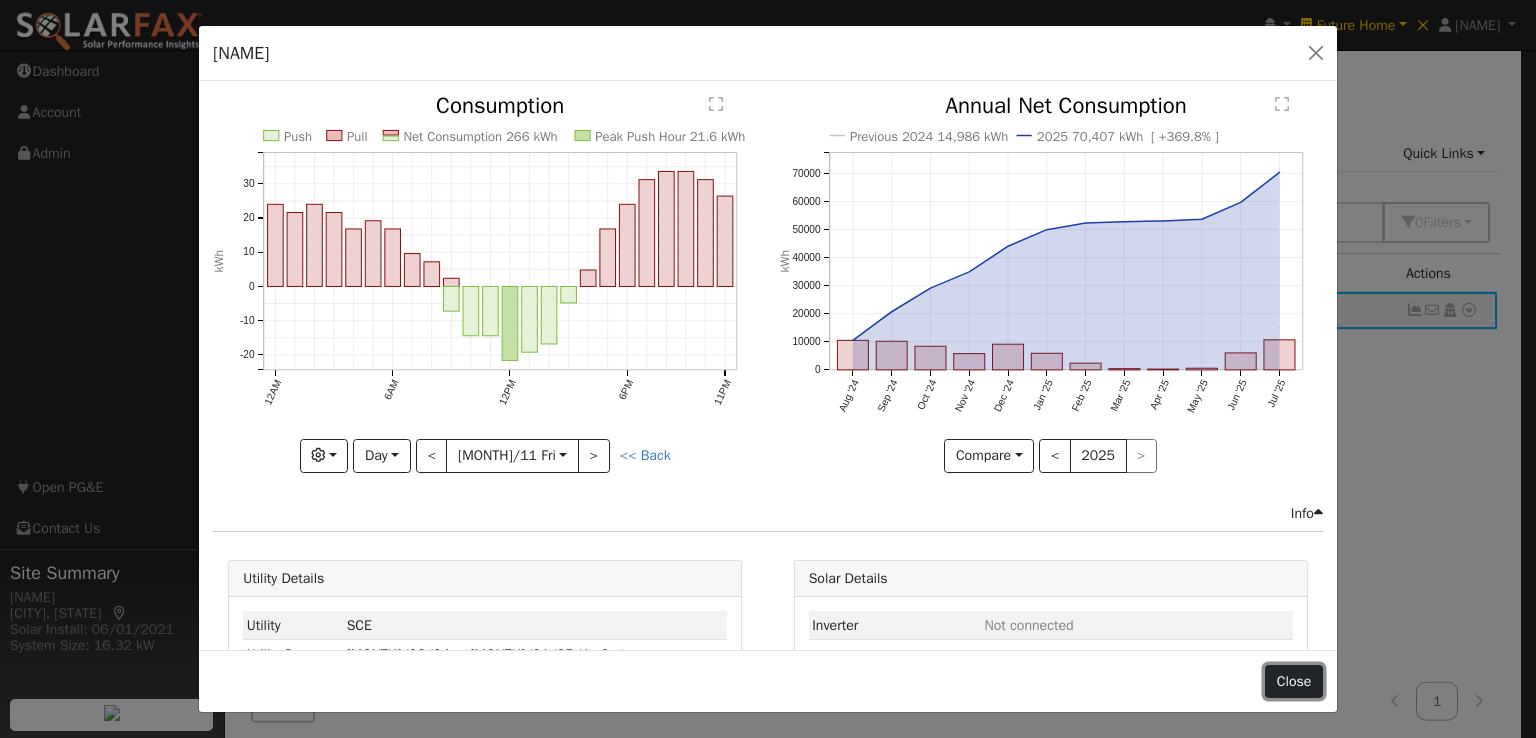 click on "Close" at bounding box center (1294, 682) 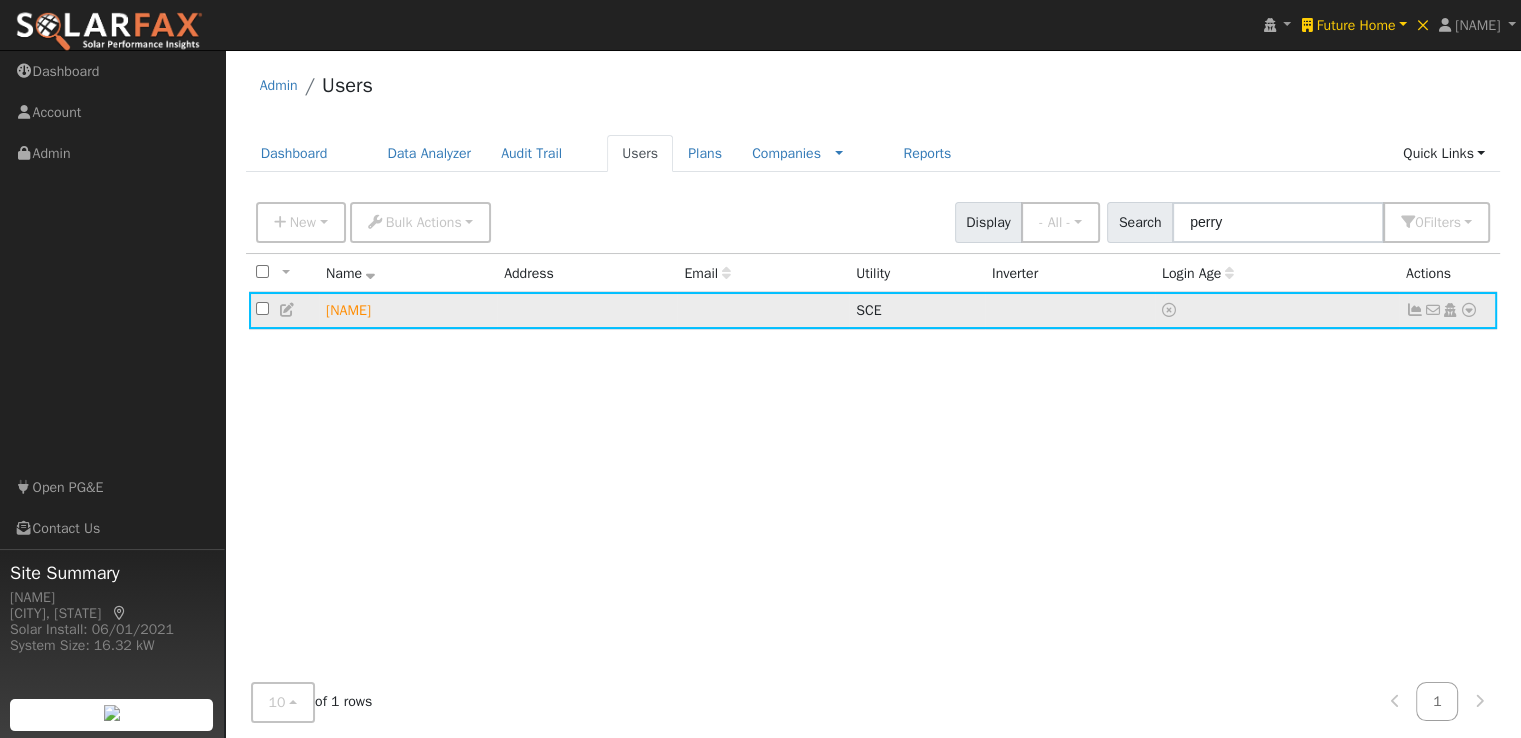 click at bounding box center (1469, 310) 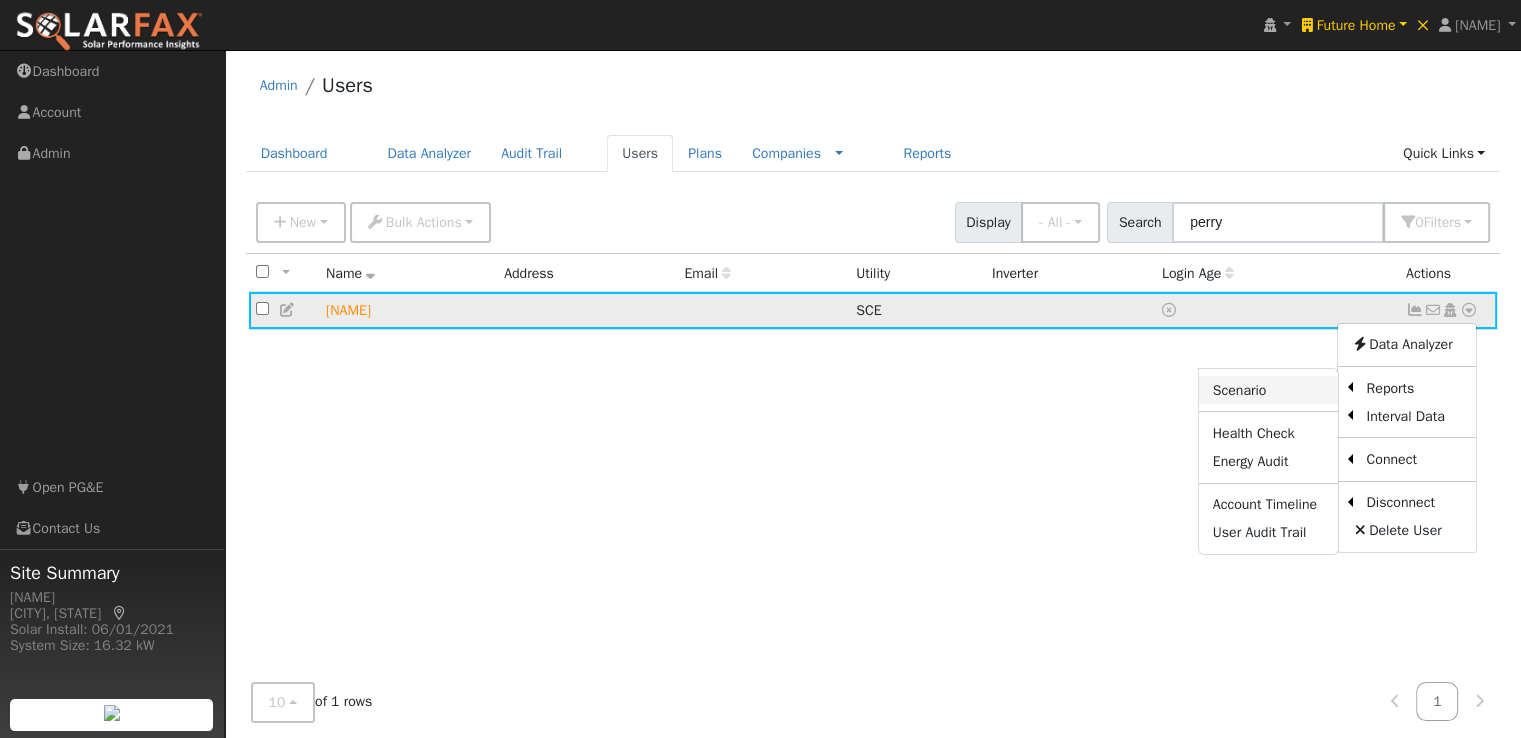 click on "Scenario" at bounding box center [1268, 390] 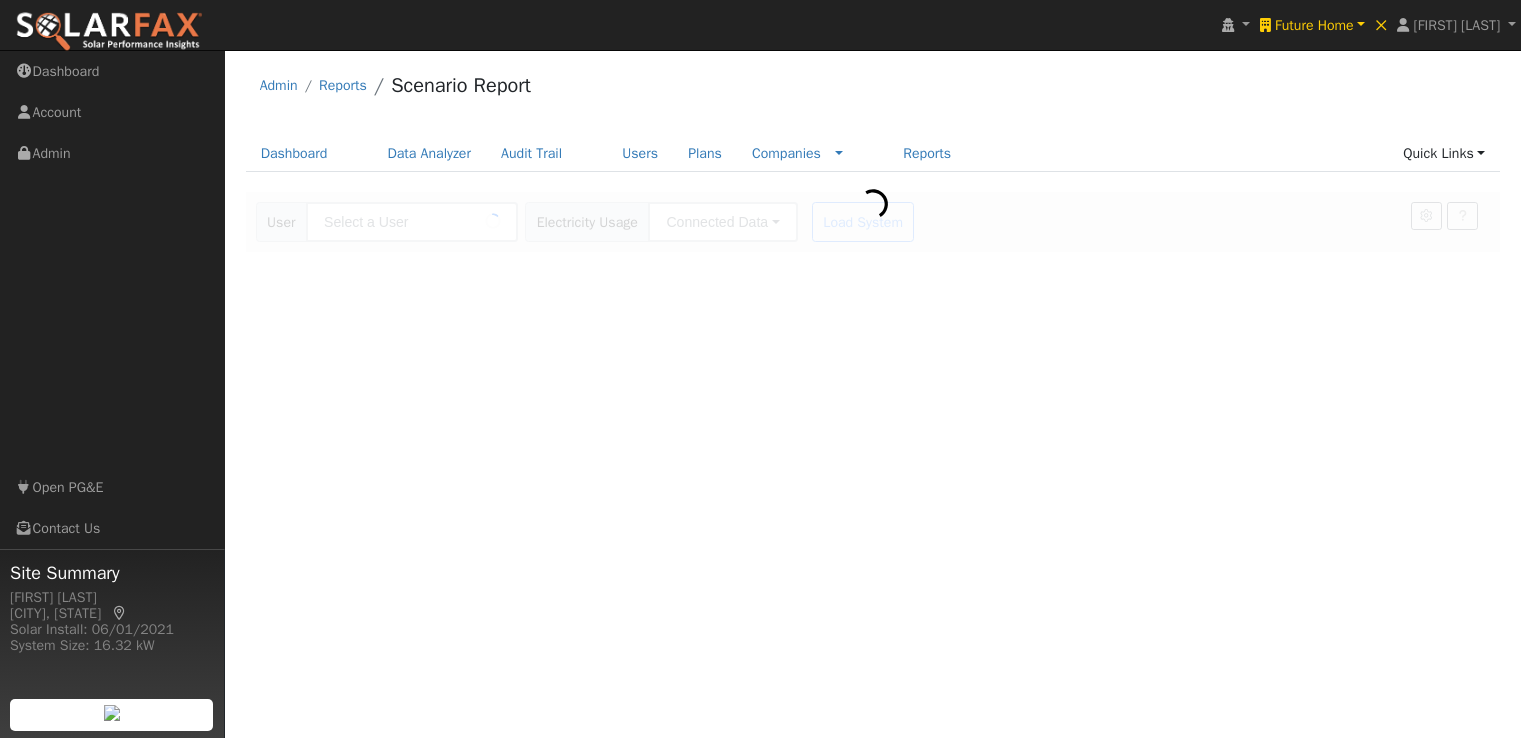 scroll, scrollTop: 0, scrollLeft: 0, axis: both 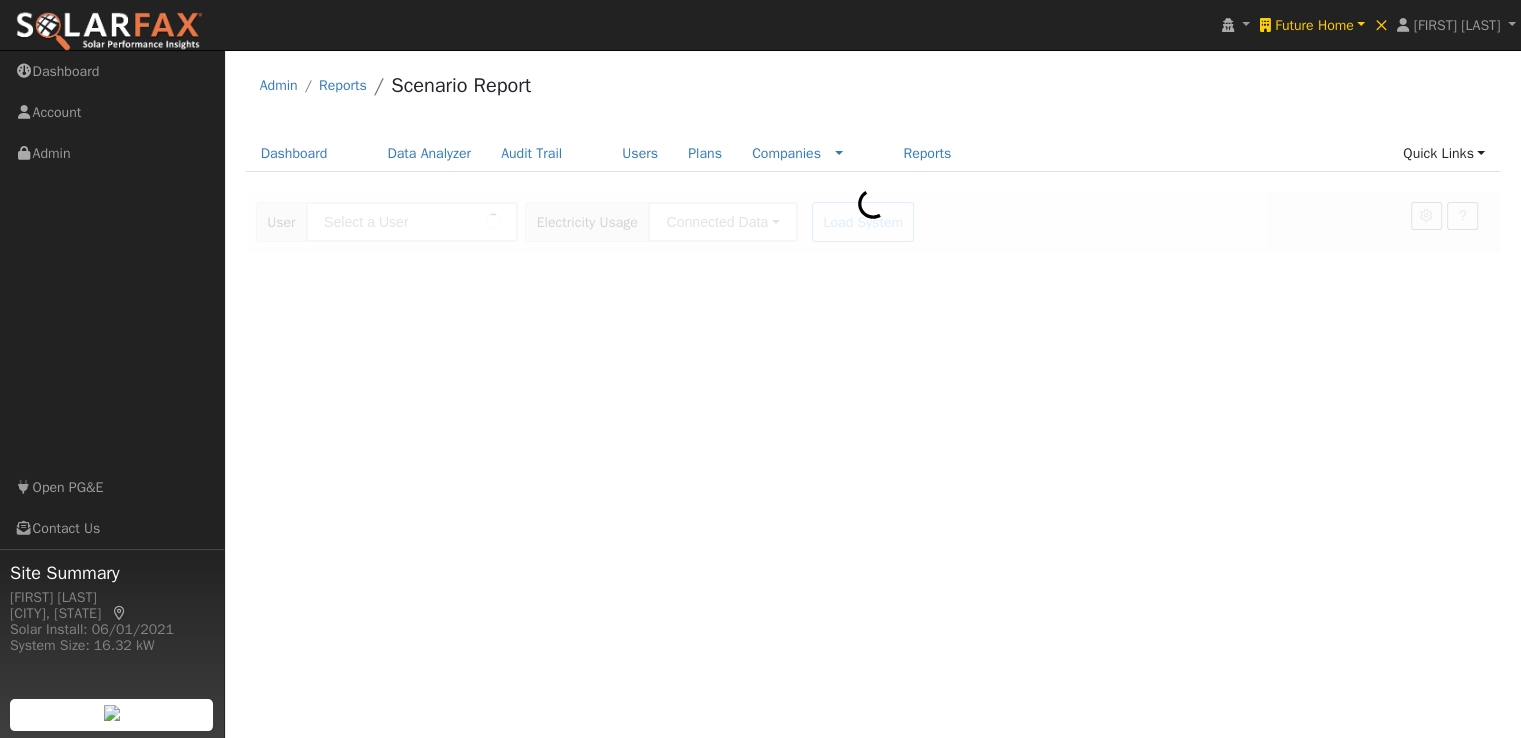 type on "Mark Perry" 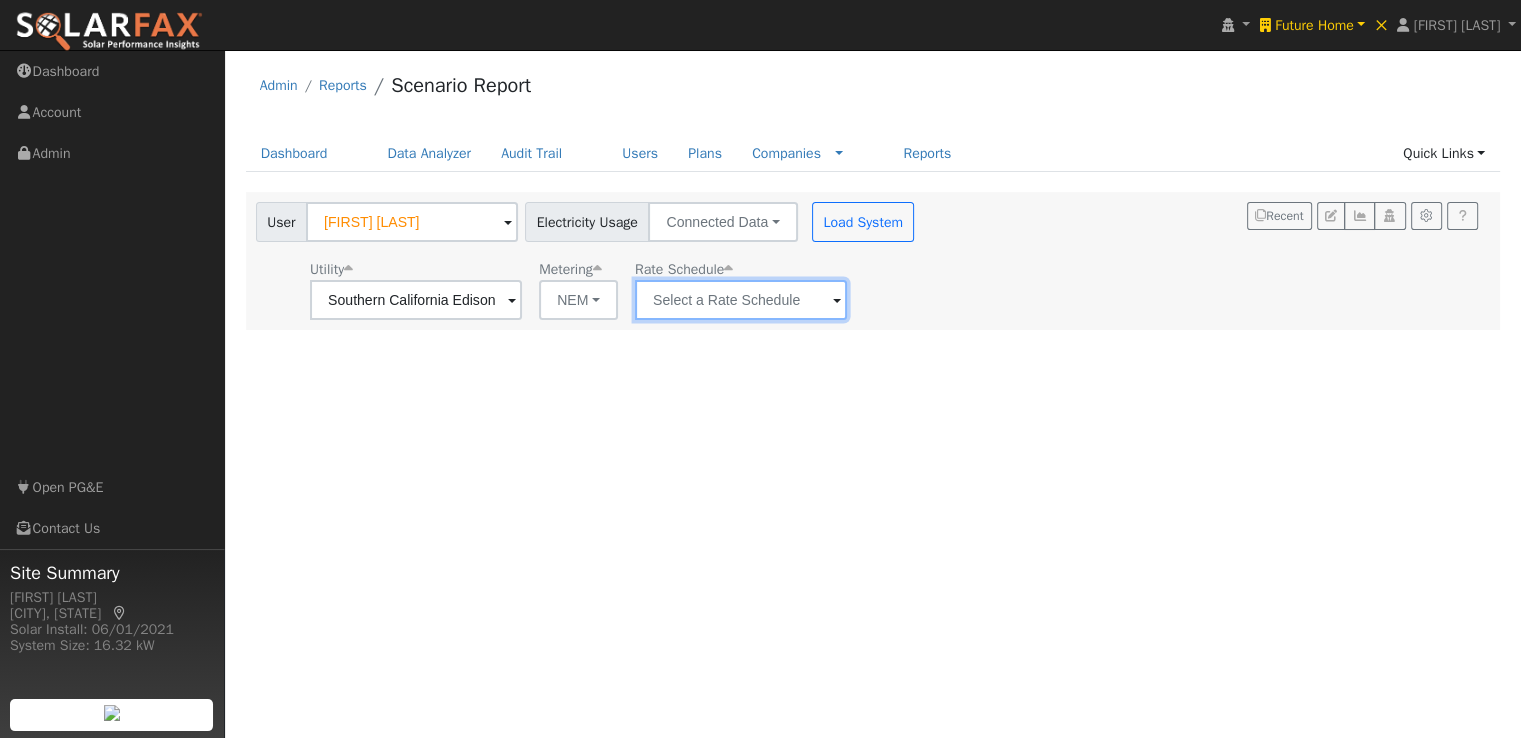 click at bounding box center (416, 300) 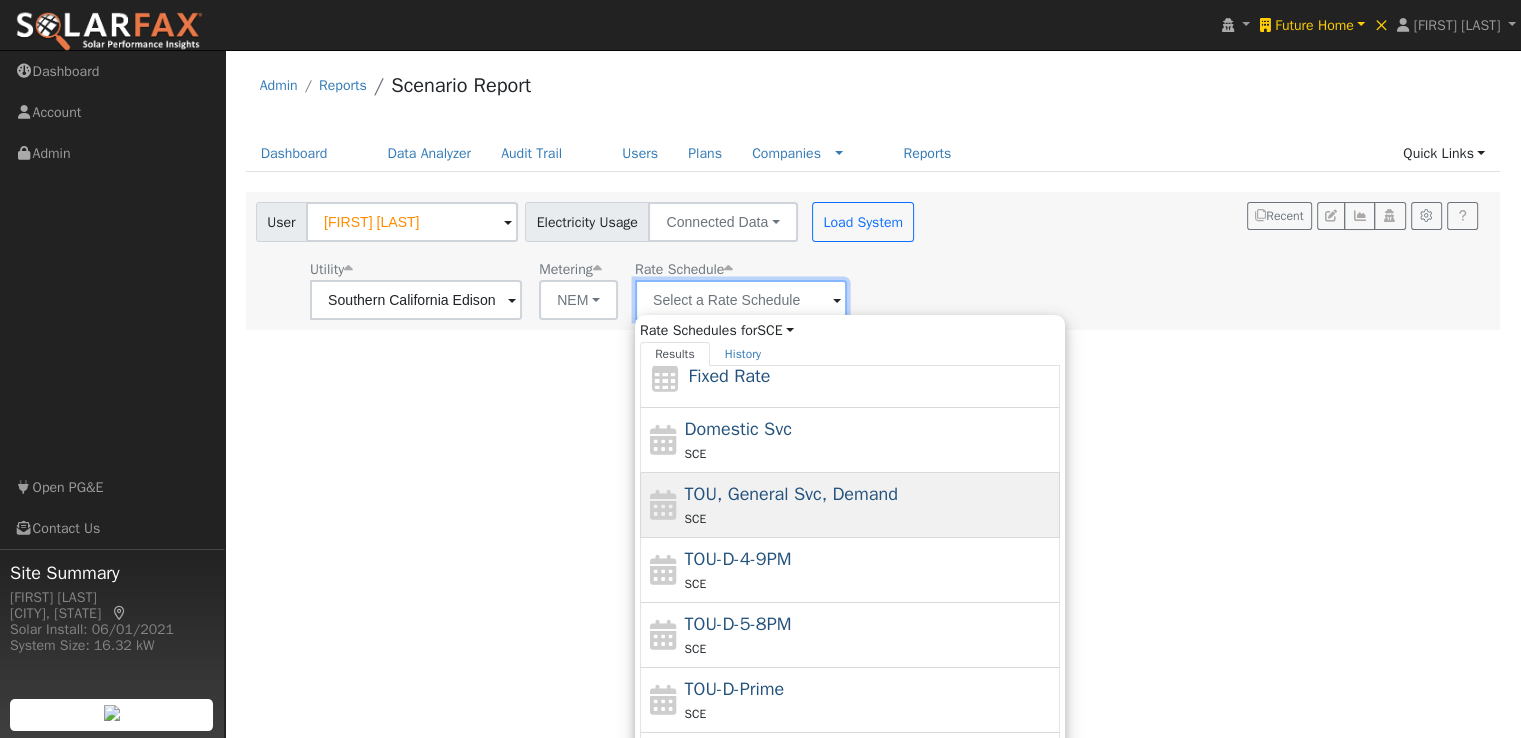 scroll, scrollTop: 87, scrollLeft: 0, axis: vertical 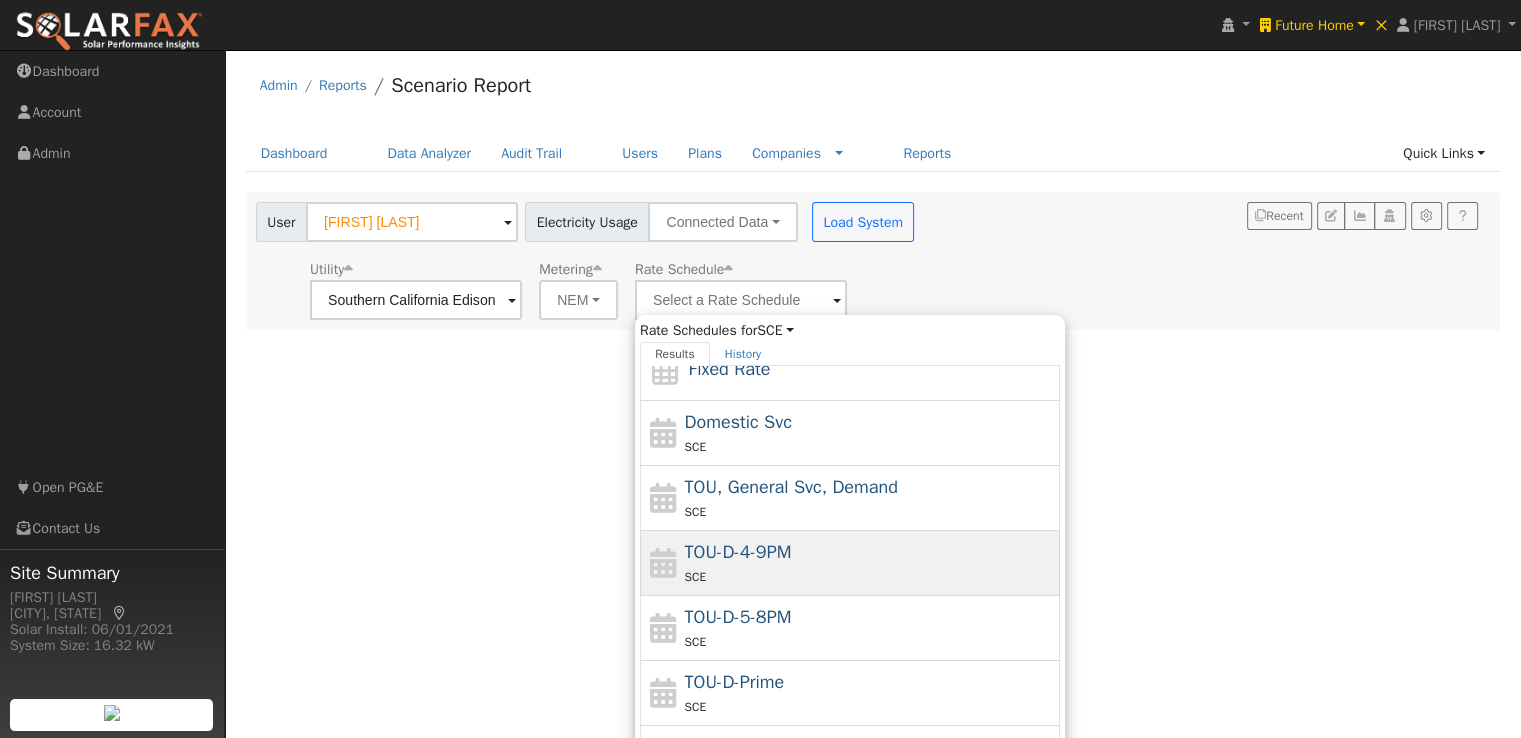 click on "TOU-D-4-9PM" at bounding box center [738, 552] 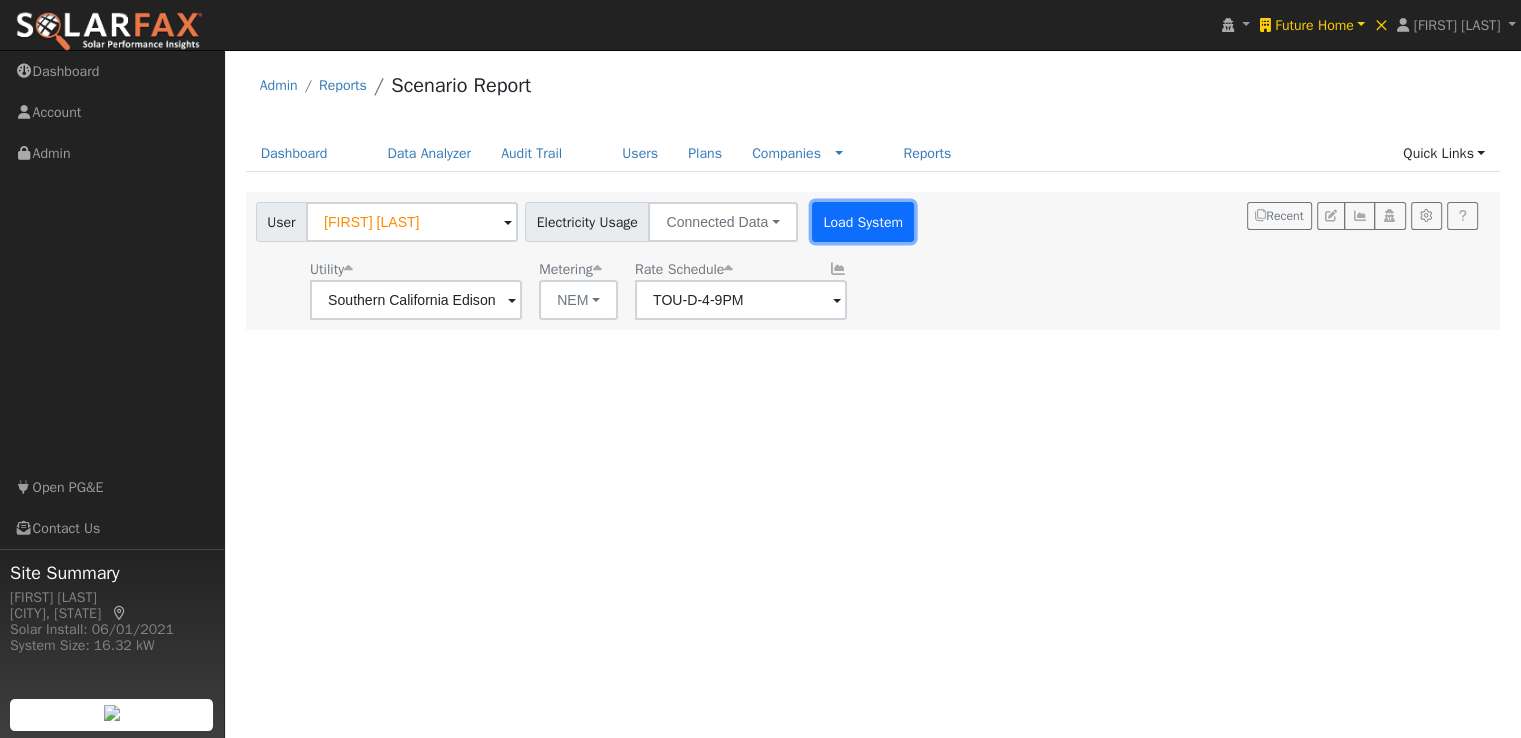click on "Load System" at bounding box center [863, 222] 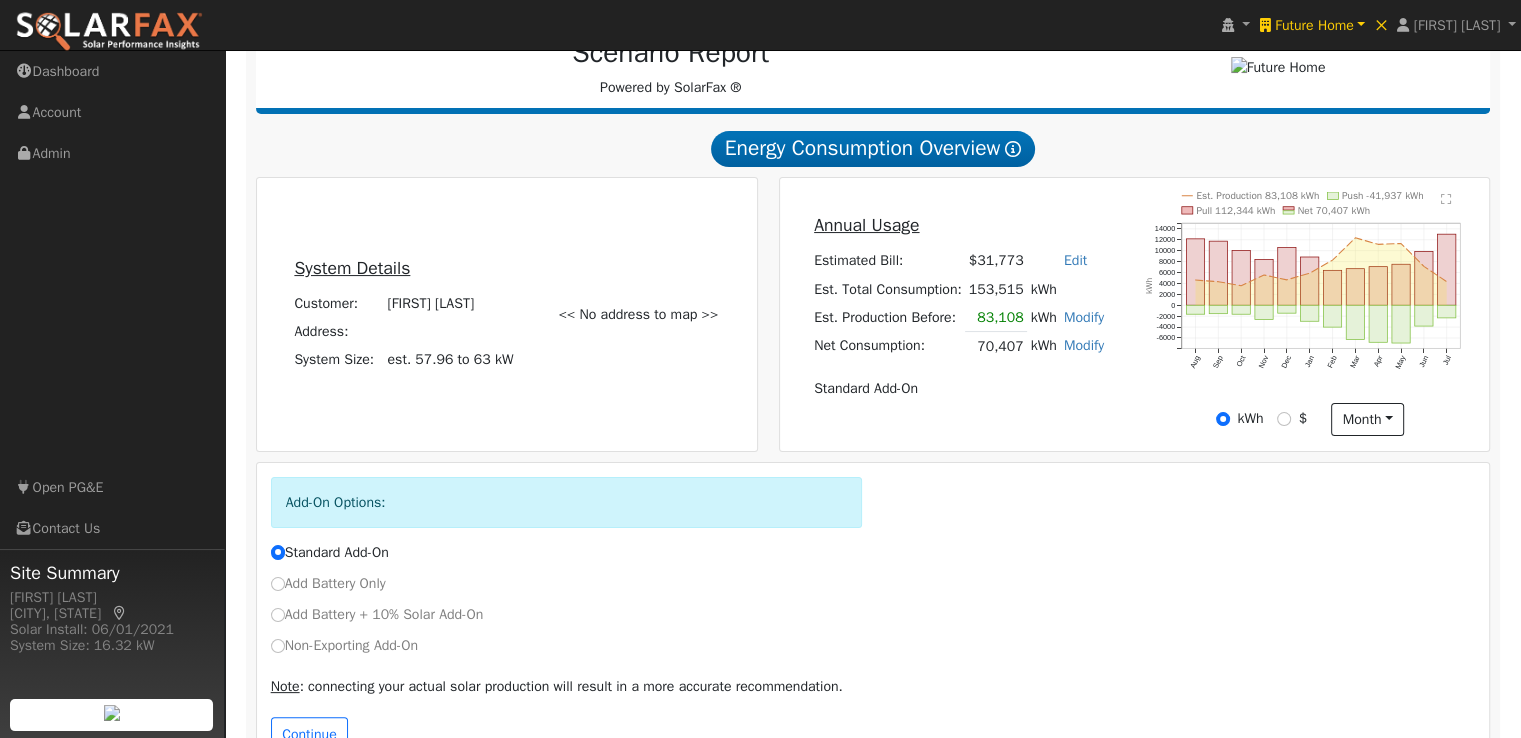 scroll, scrollTop: 343, scrollLeft: 0, axis: vertical 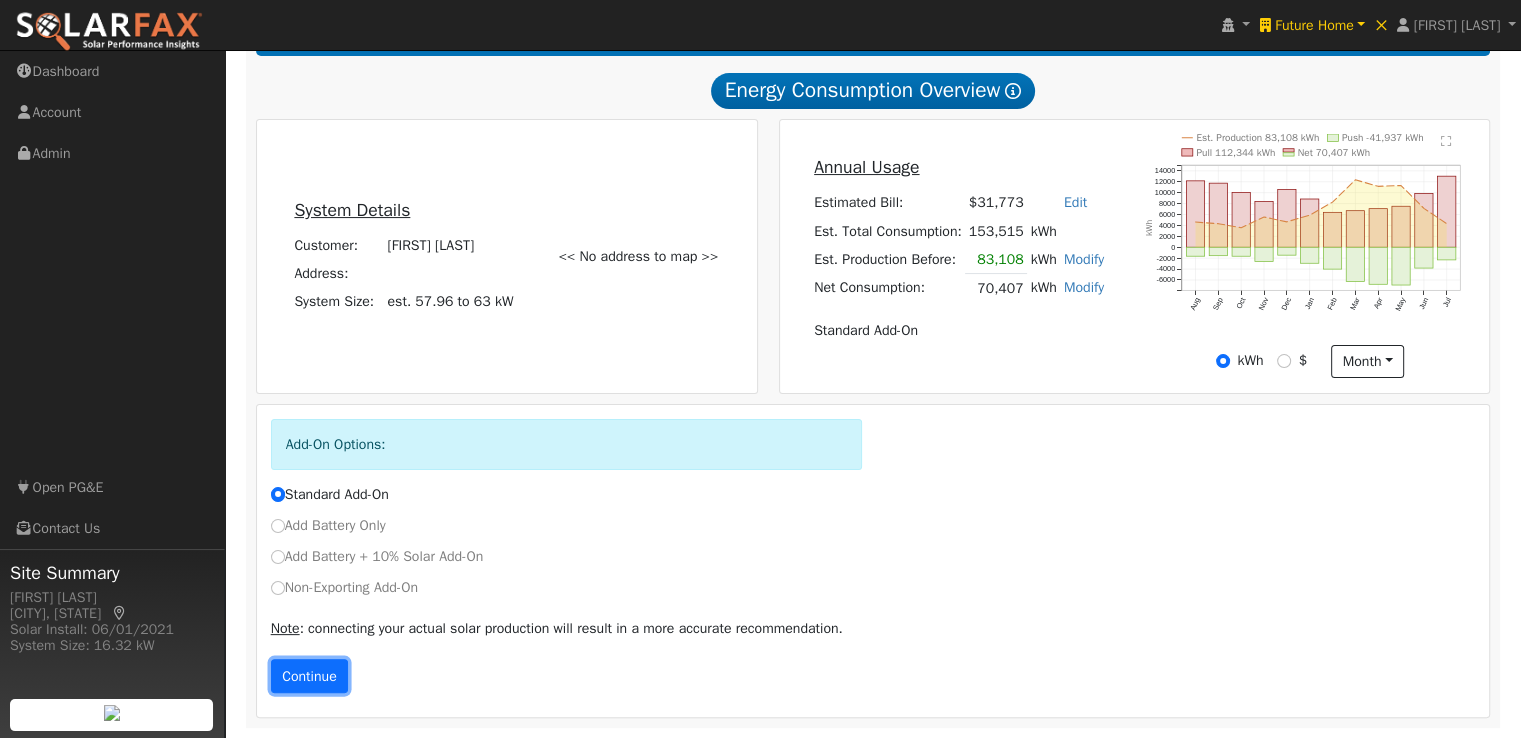 click on "Continue" at bounding box center (310, 676) 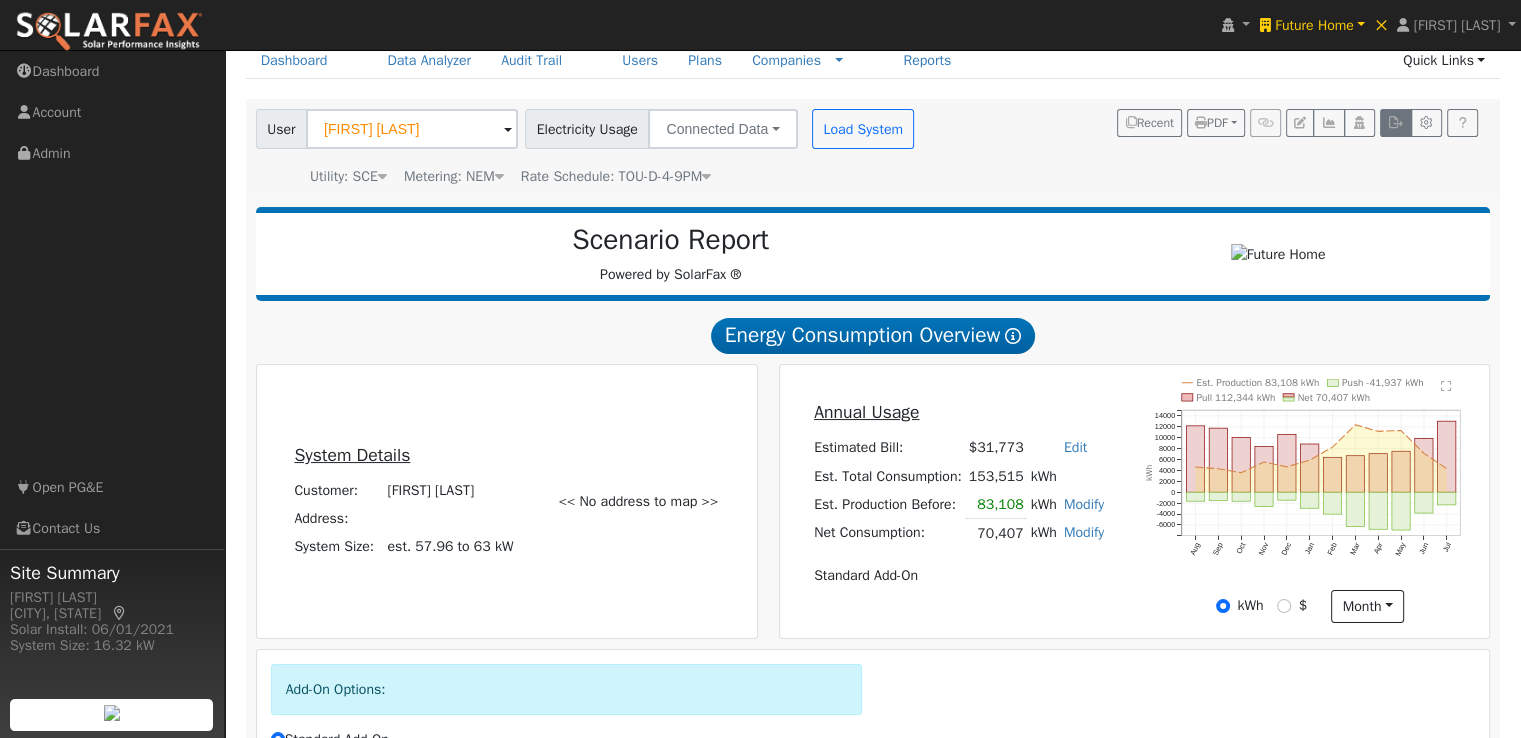 scroll, scrollTop: 21, scrollLeft: 0, axis: vertical 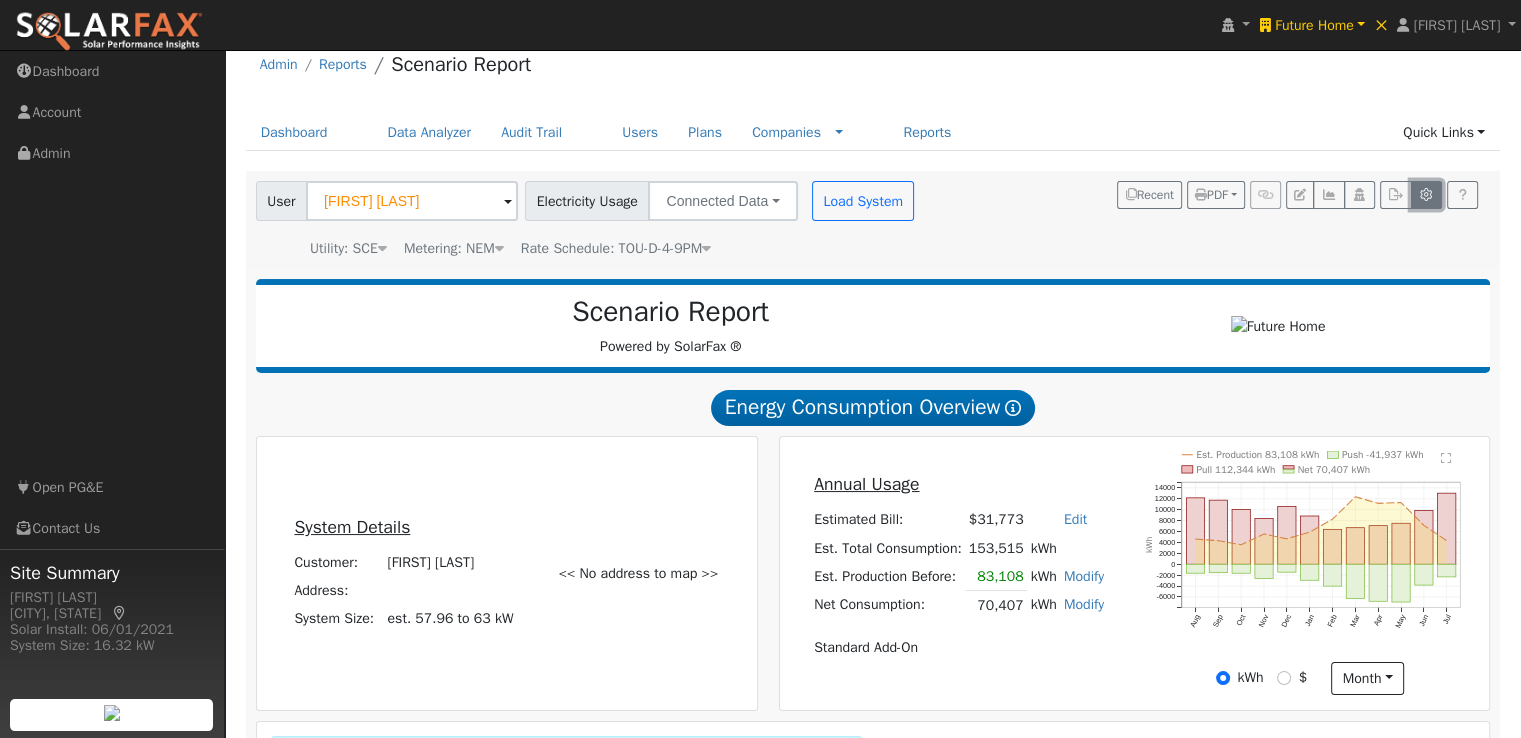 click at bounding box center [1426, 195] 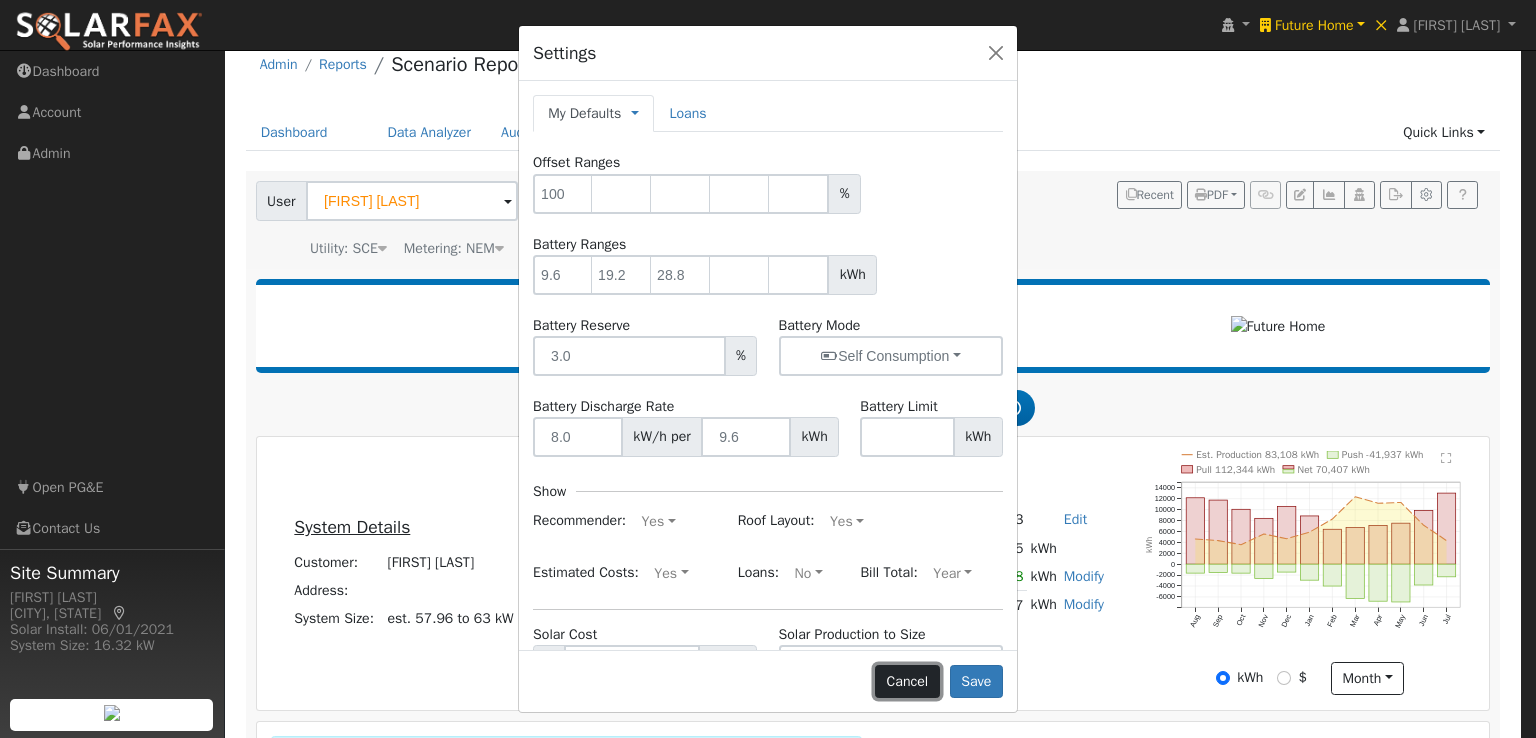 click on "Cancel" at bounding box center (907, 682) 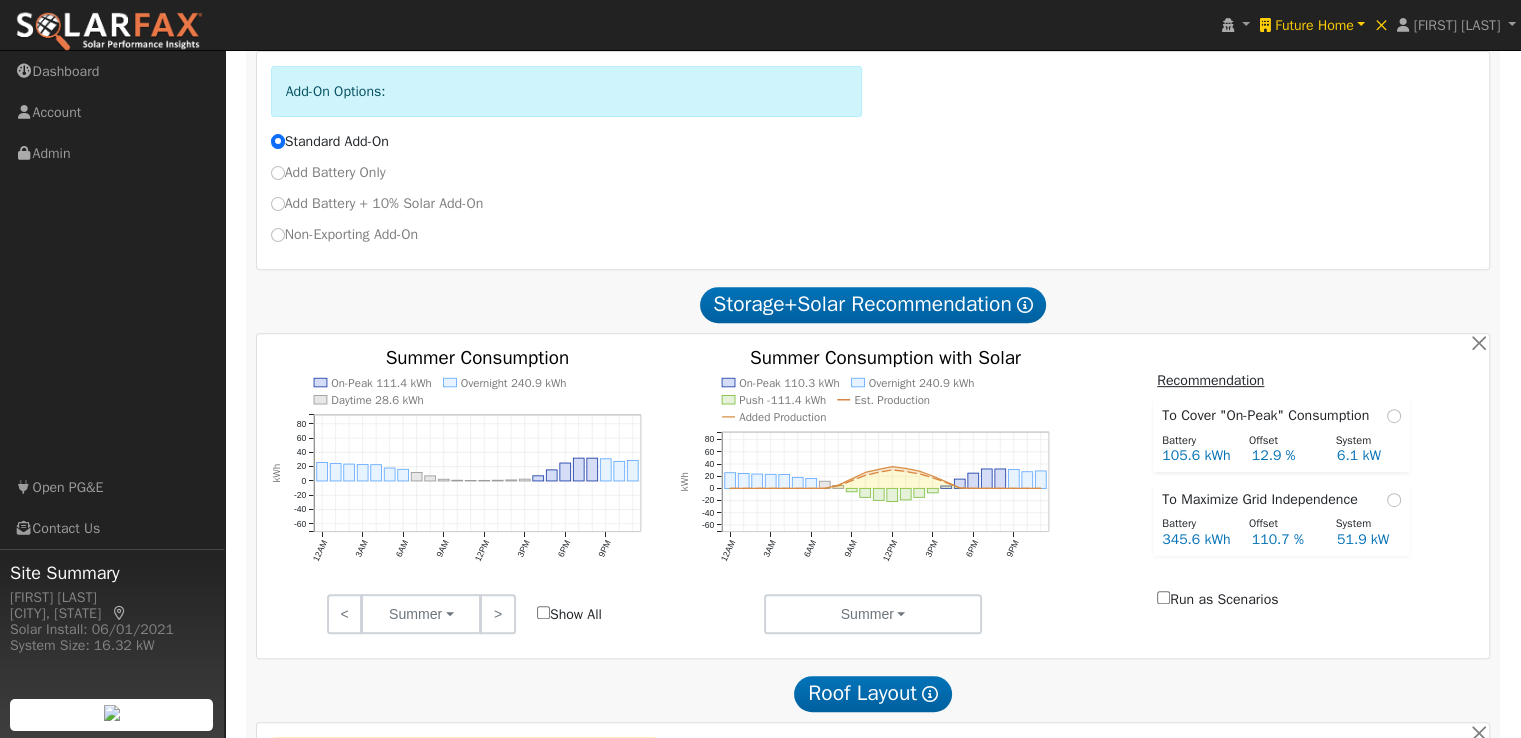 scroll, scrollTop: 721, scrollLeft: 0, axis: vertical 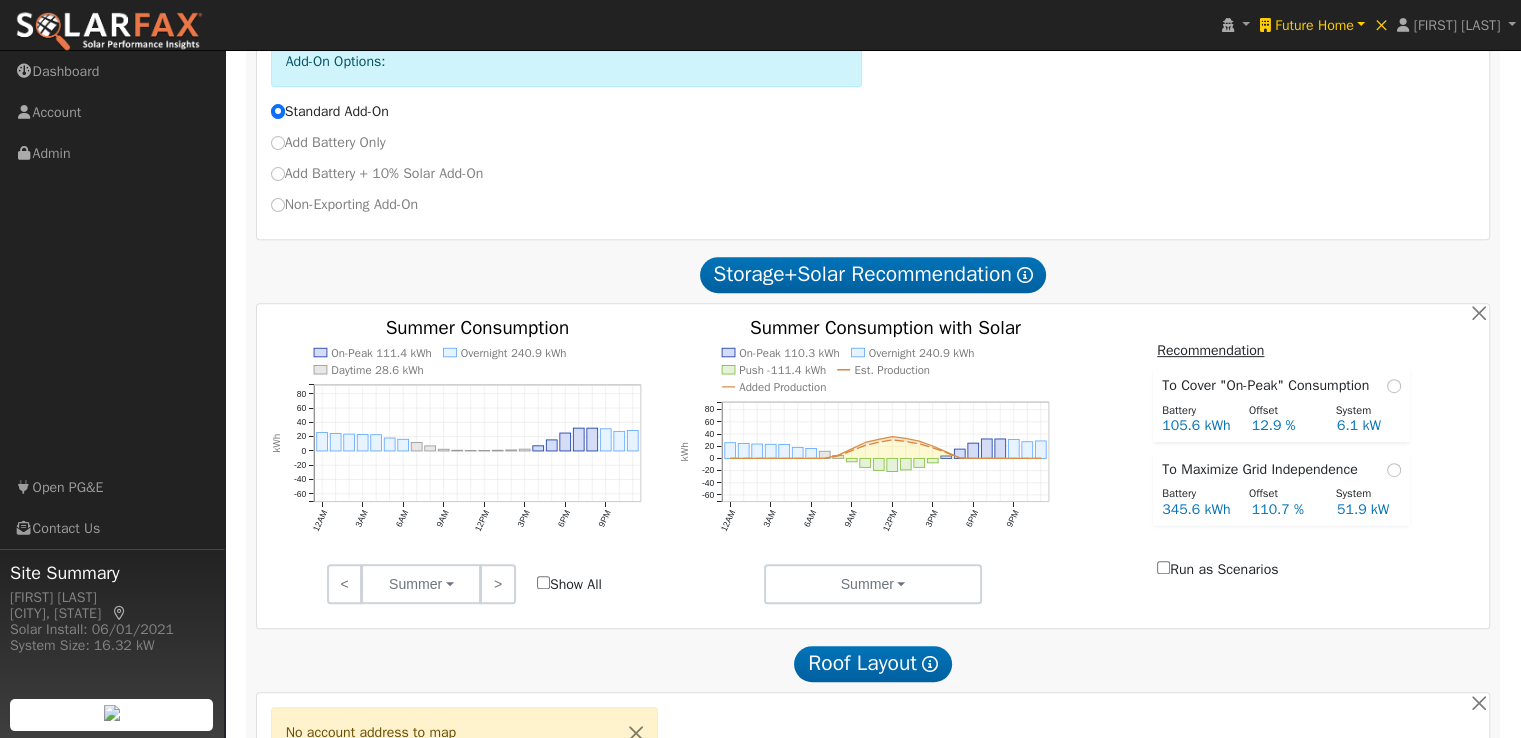 click on "Show All" at bounding box center (543, 582) 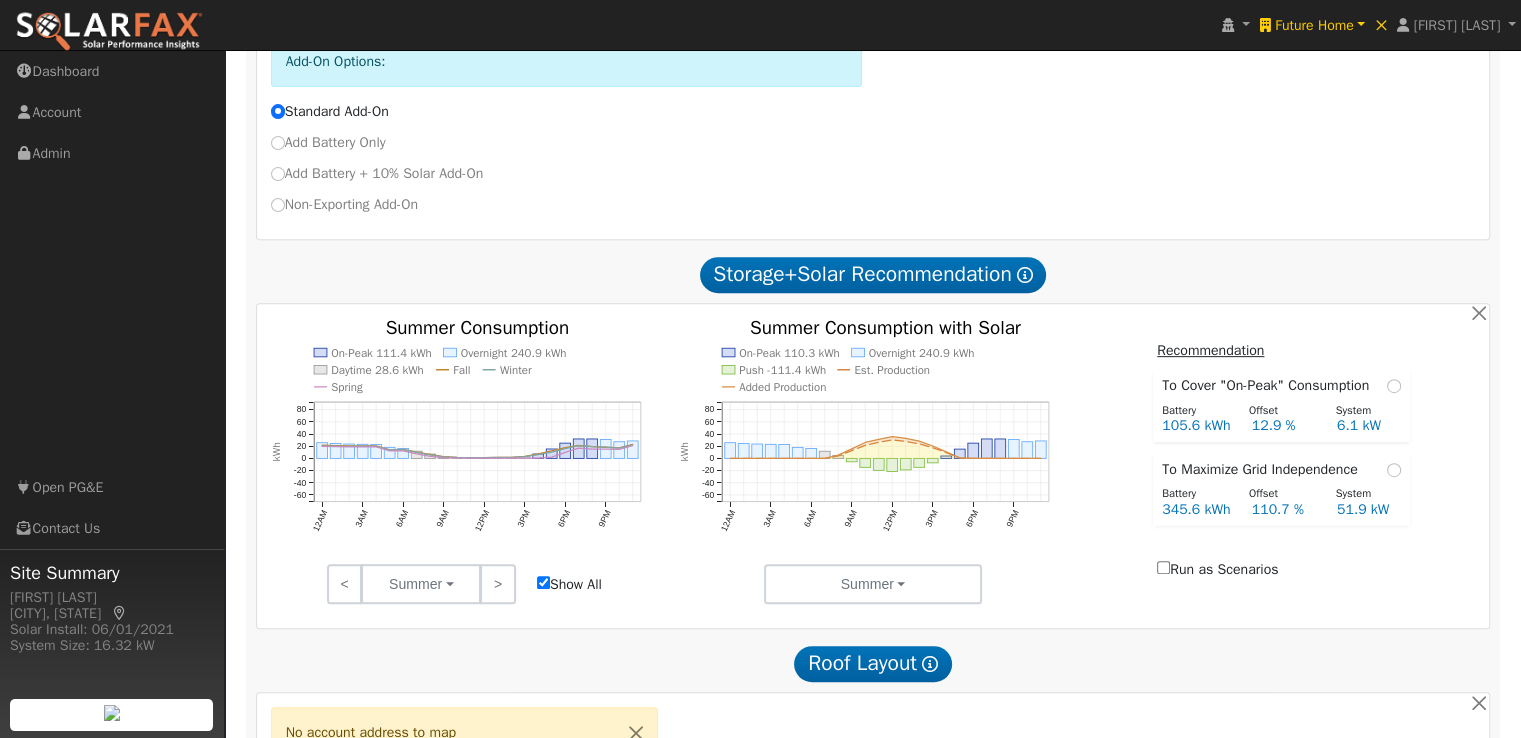 click on "Show All" at bounding box center [543, 582] 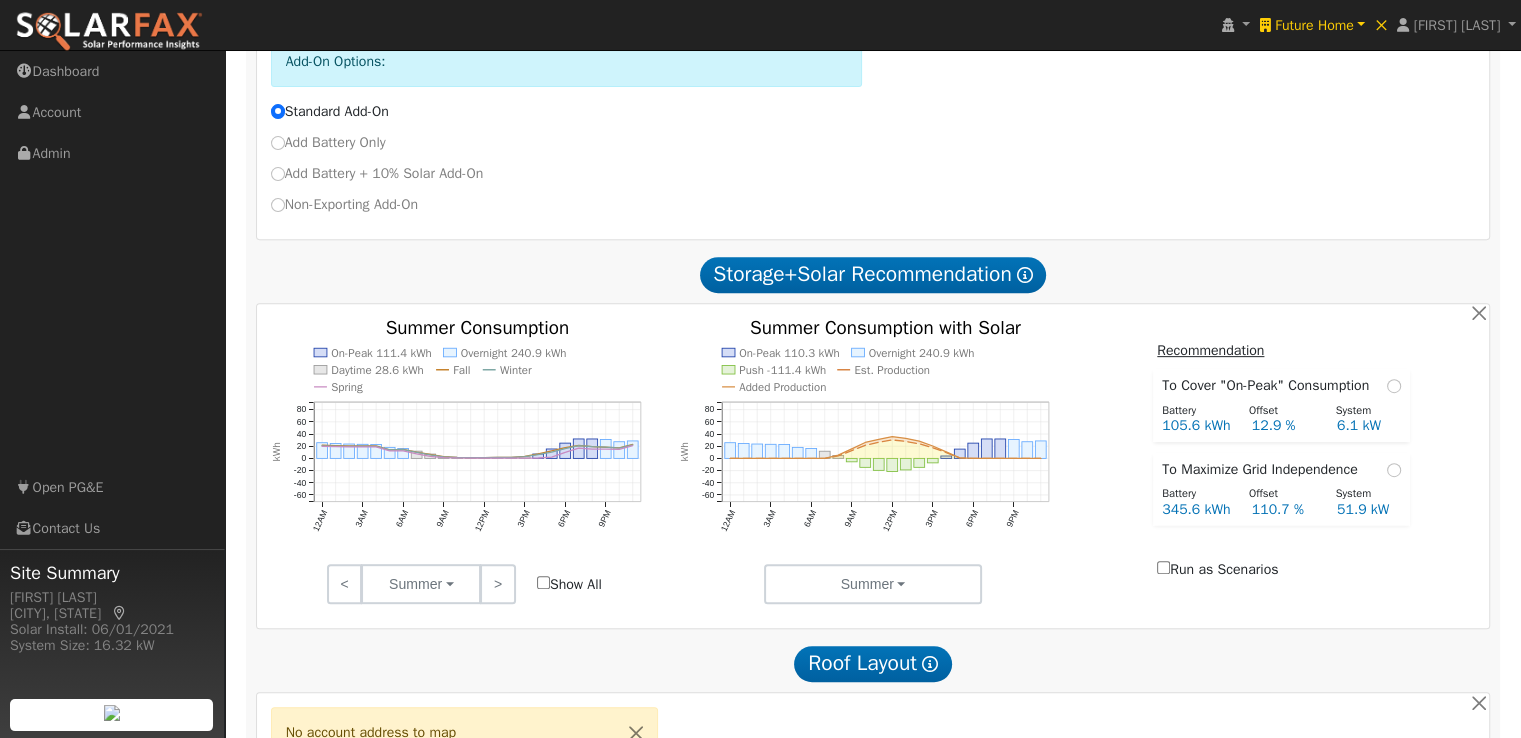 checkbox on "false" 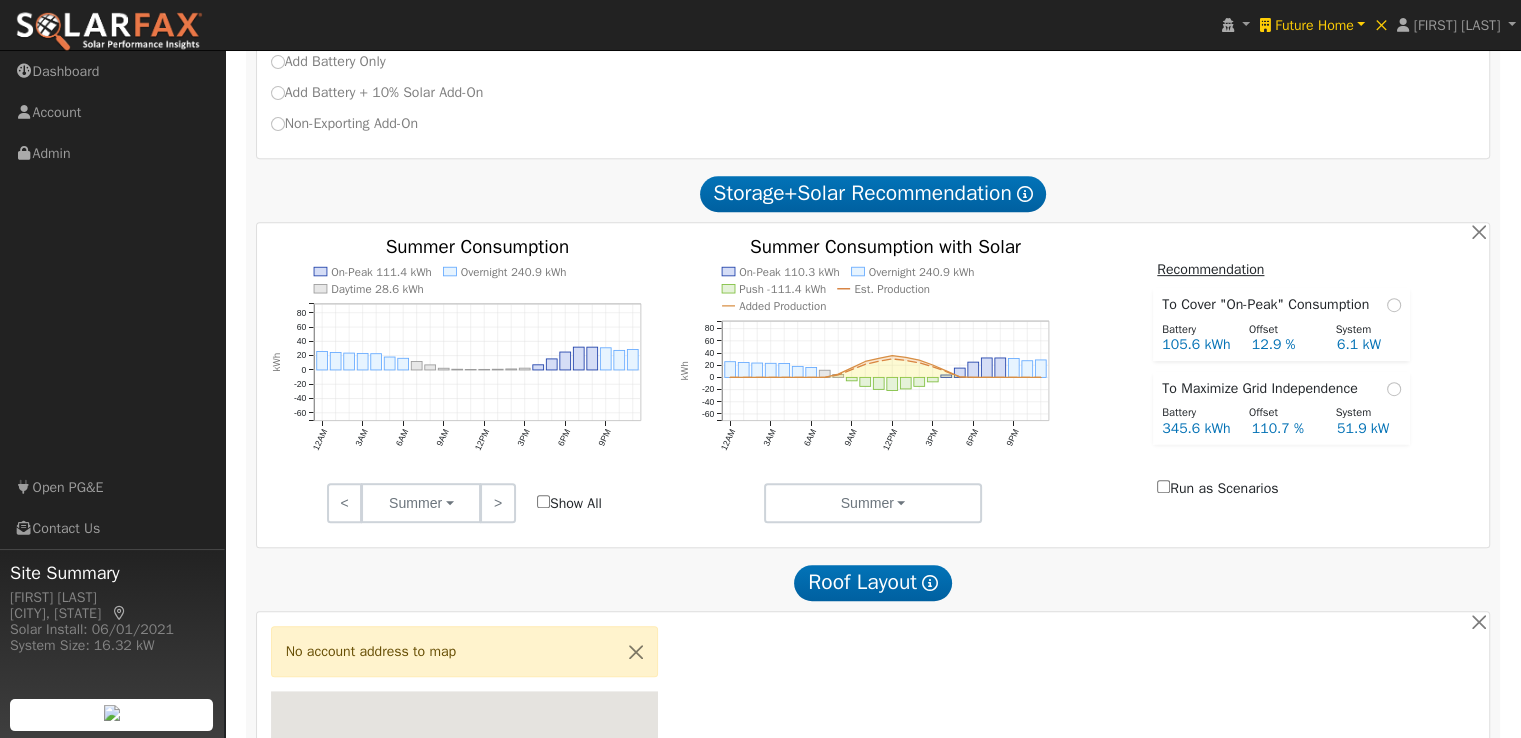 scroll, scrollTop: 821, scrollLeft: 0, axis: vertical 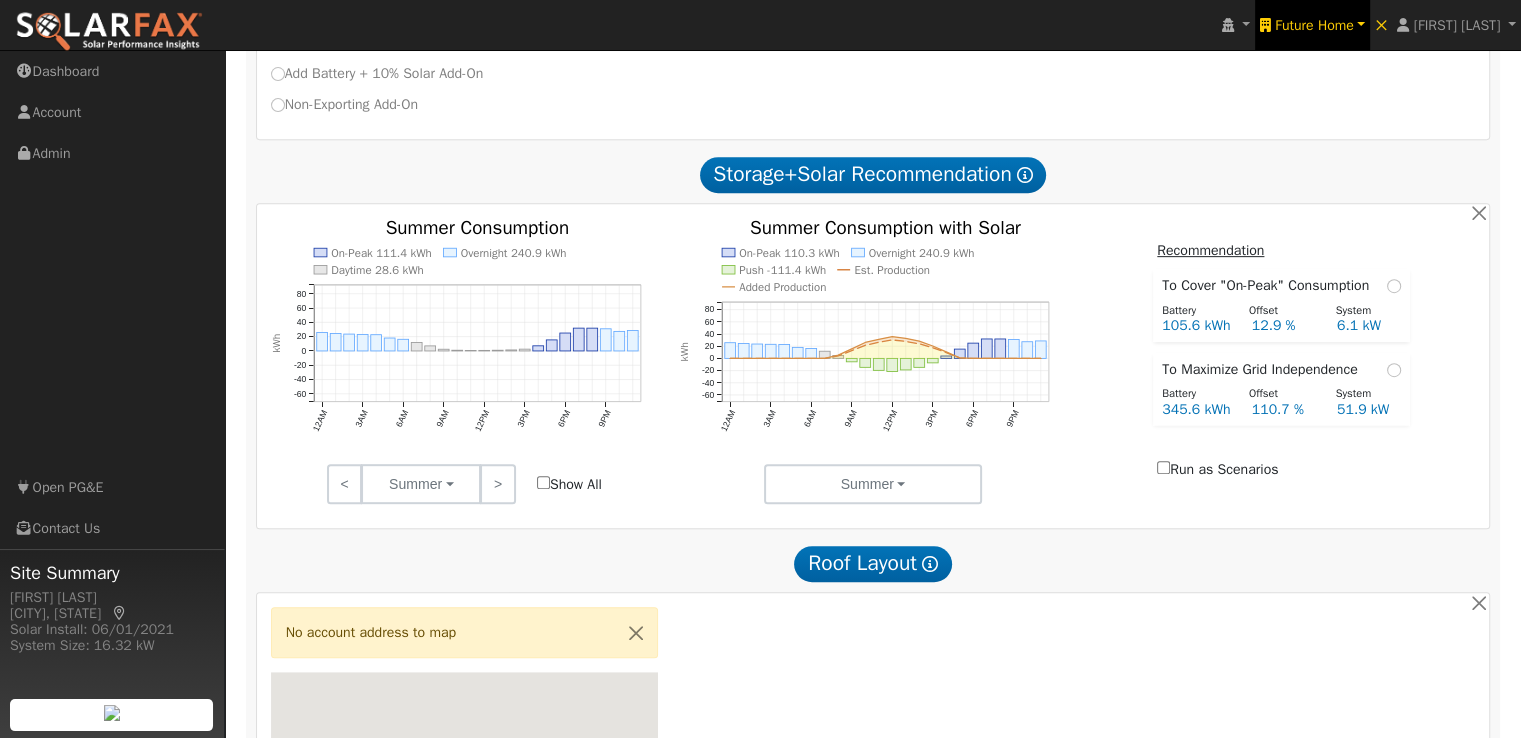 click on "Future Home" at bounding box center (1314, 25) 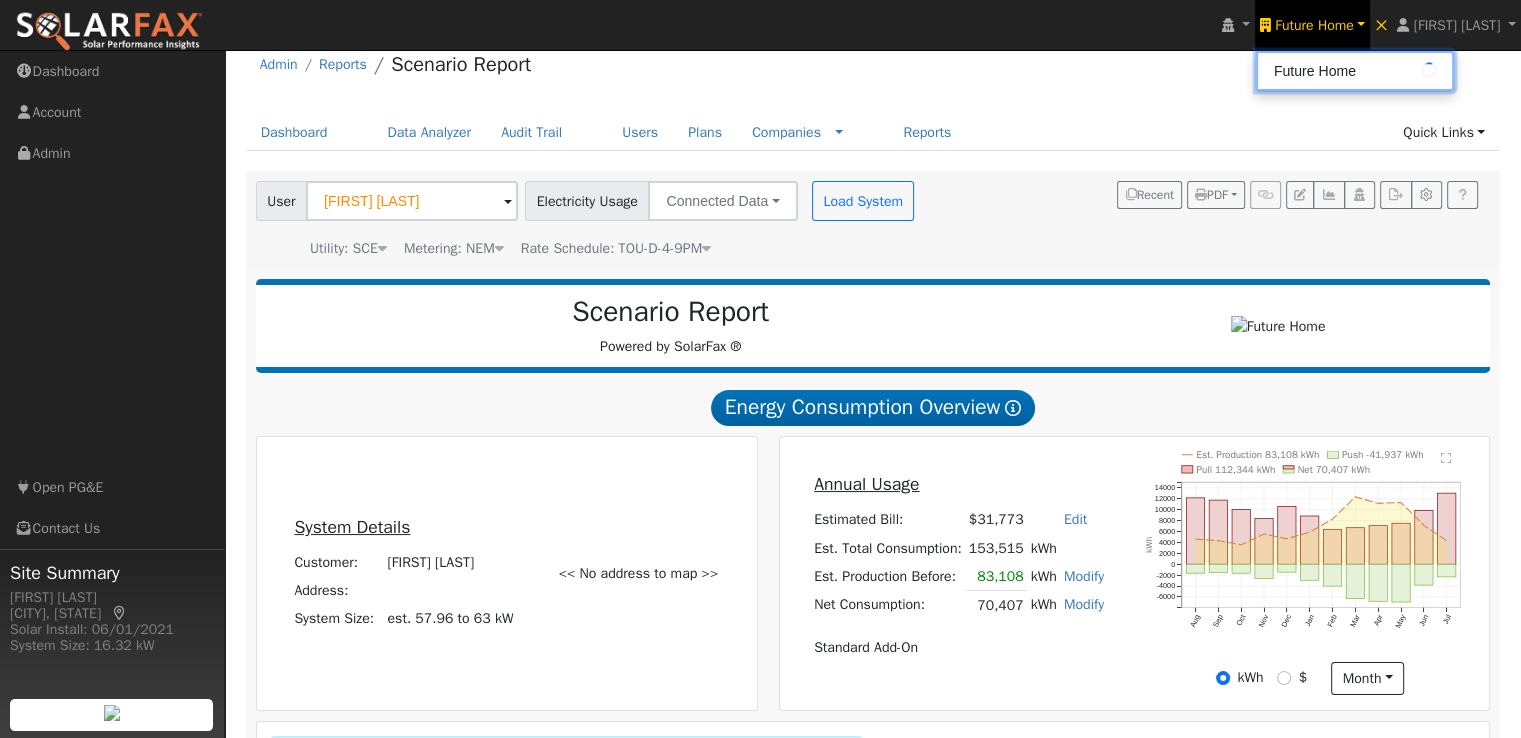 scroll, scrollTop: 0, scrollLeft: 0, axis: both 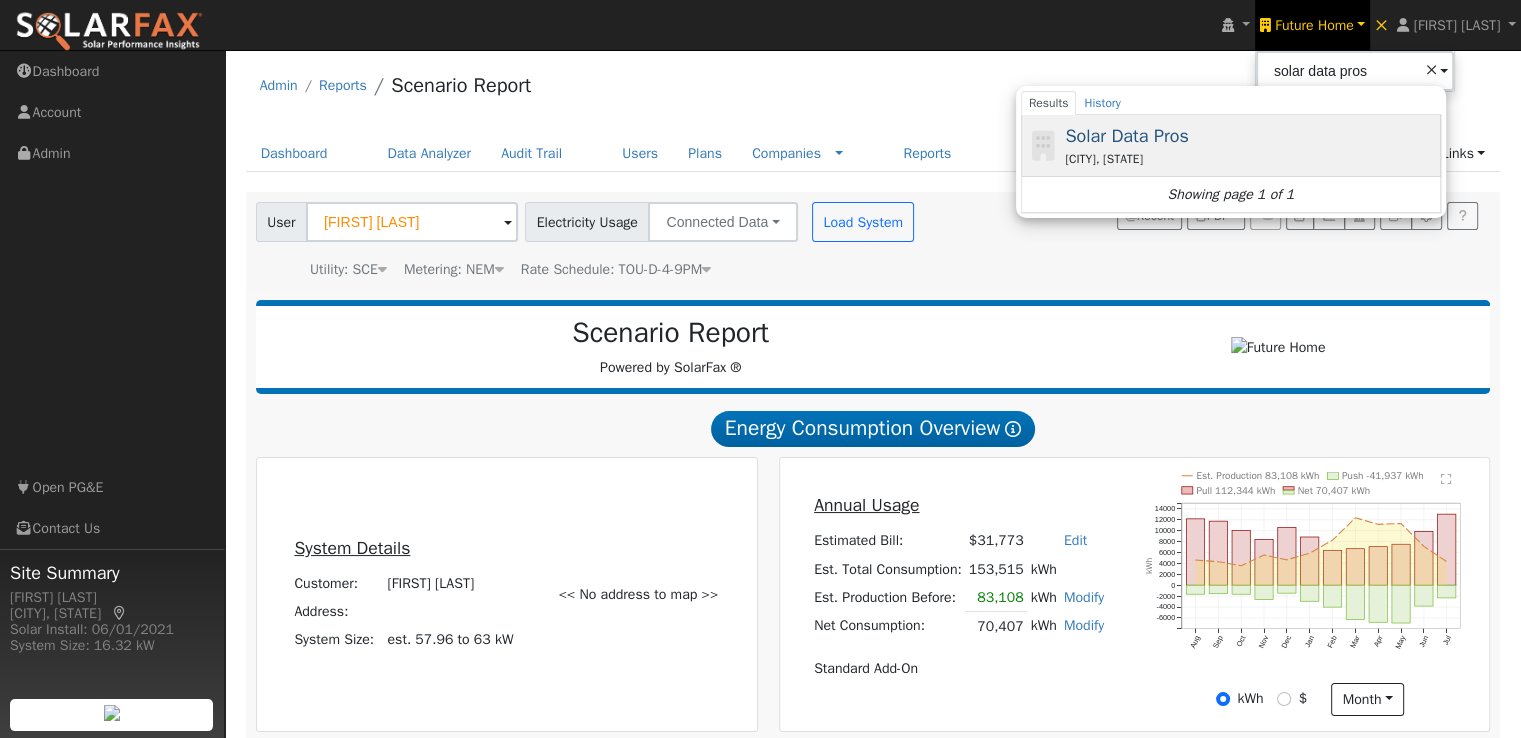click on "Solar Data Pros" at bounding box center (1126, 136) 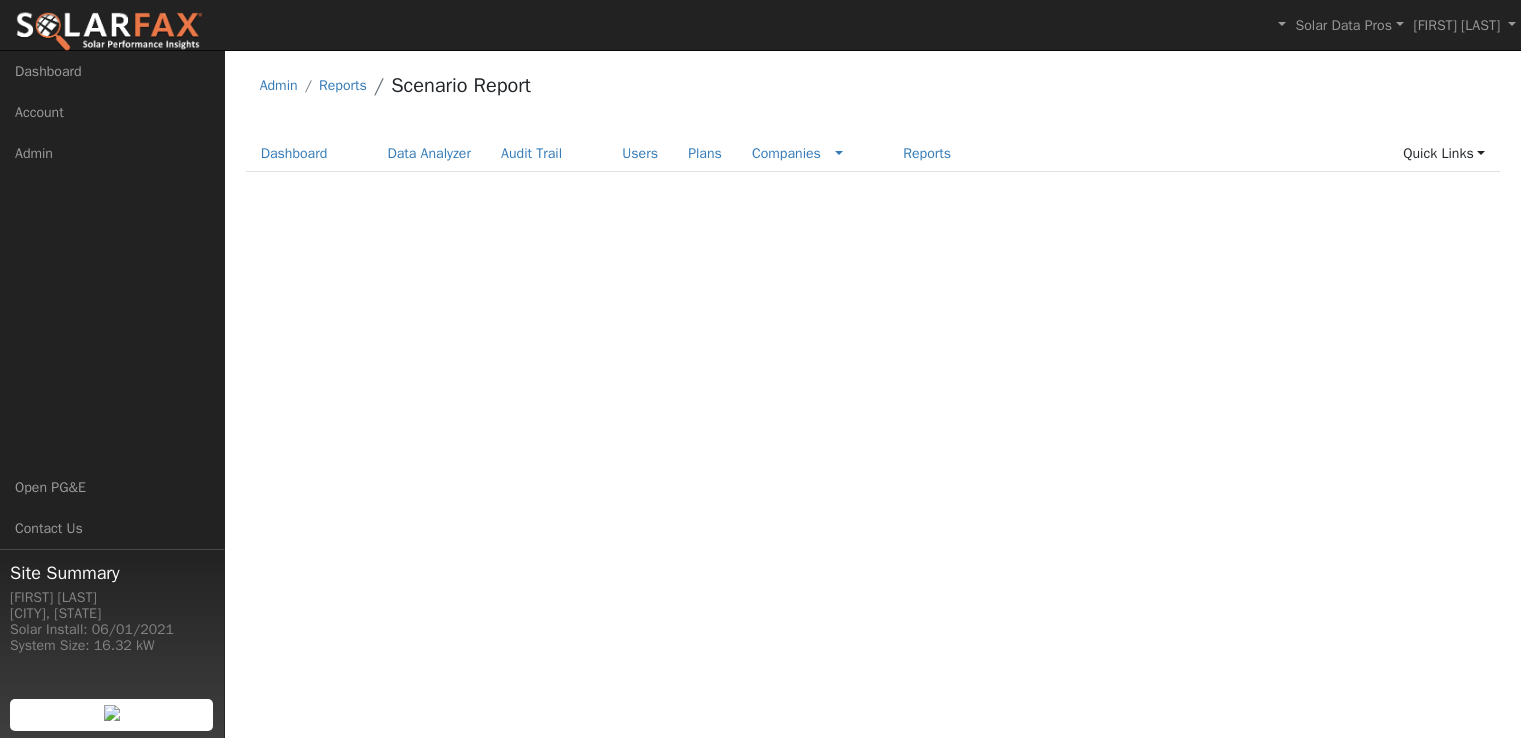 scroll, scrollTop: 0, scrollLeft: 0, axis: both 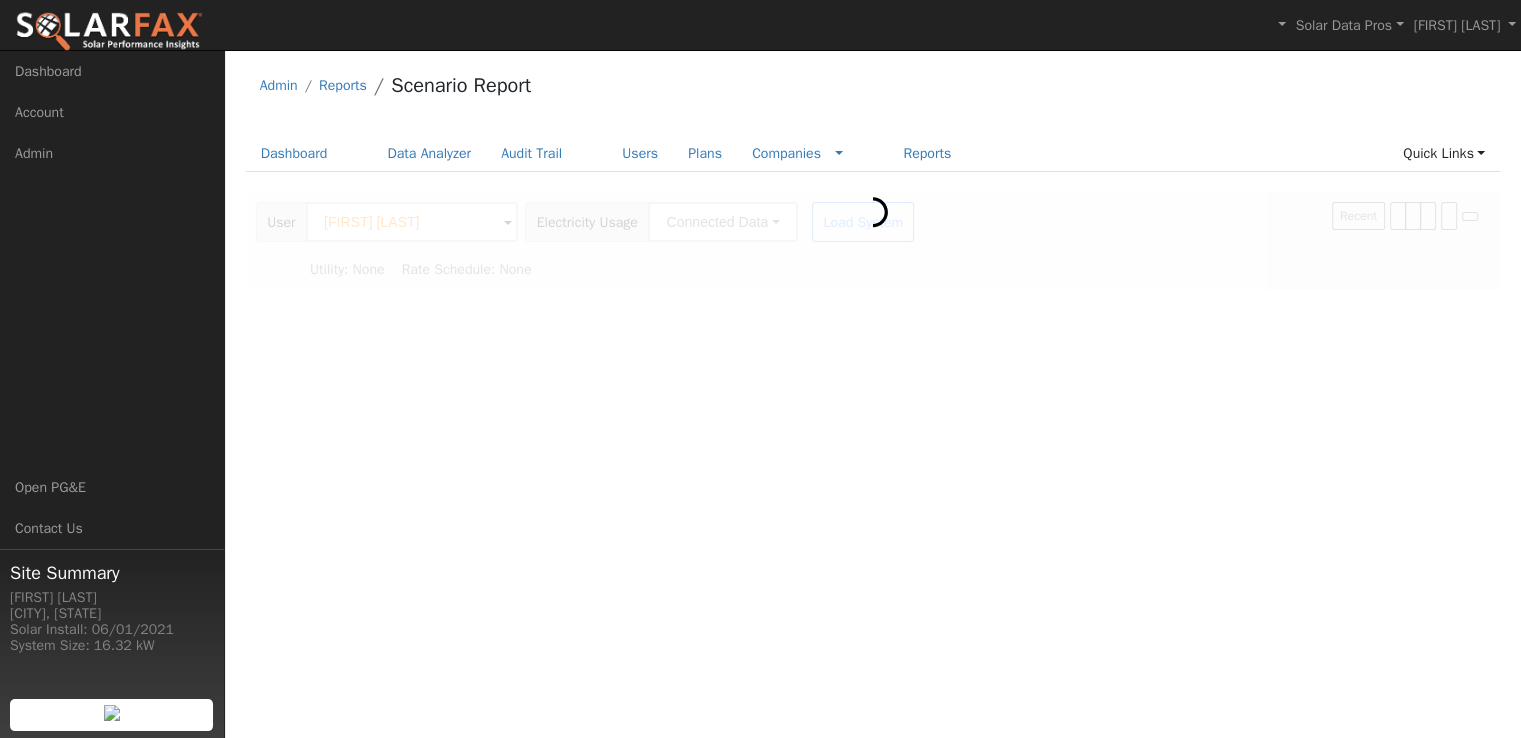 type on "Southern California Edison" 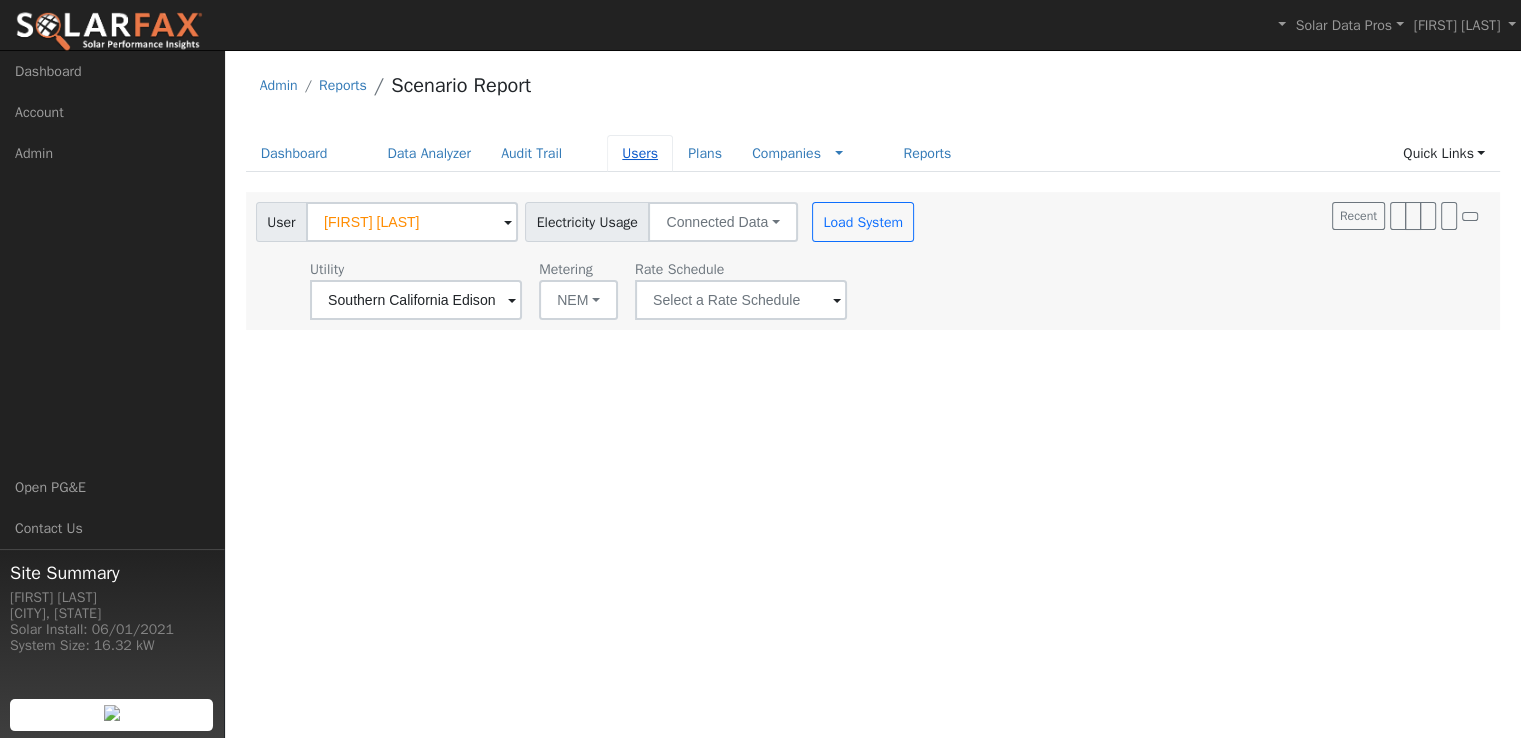 click on "Users" at bounding box center [640, 153] 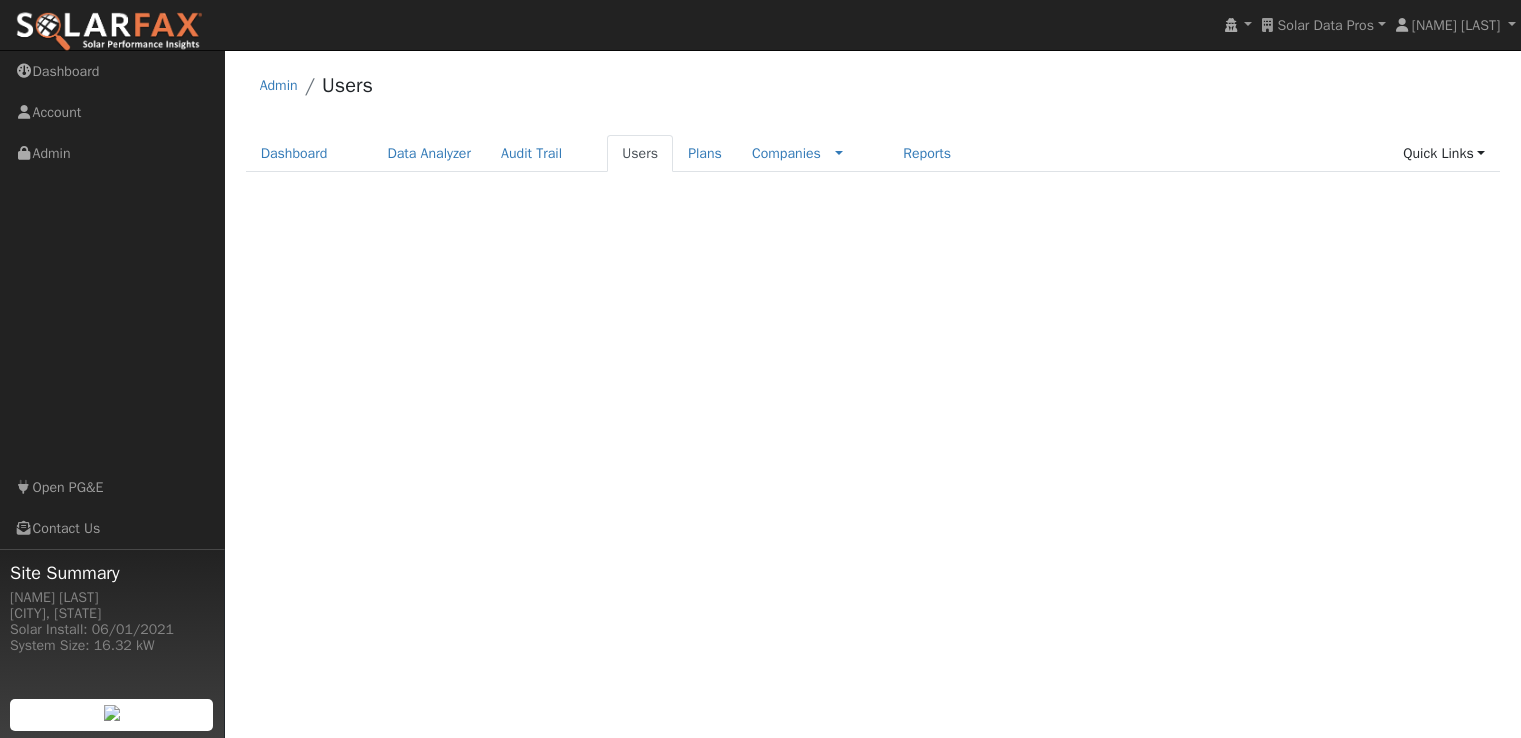 scroll, scrollTop: 0, scrollLeft: 0, axis: both 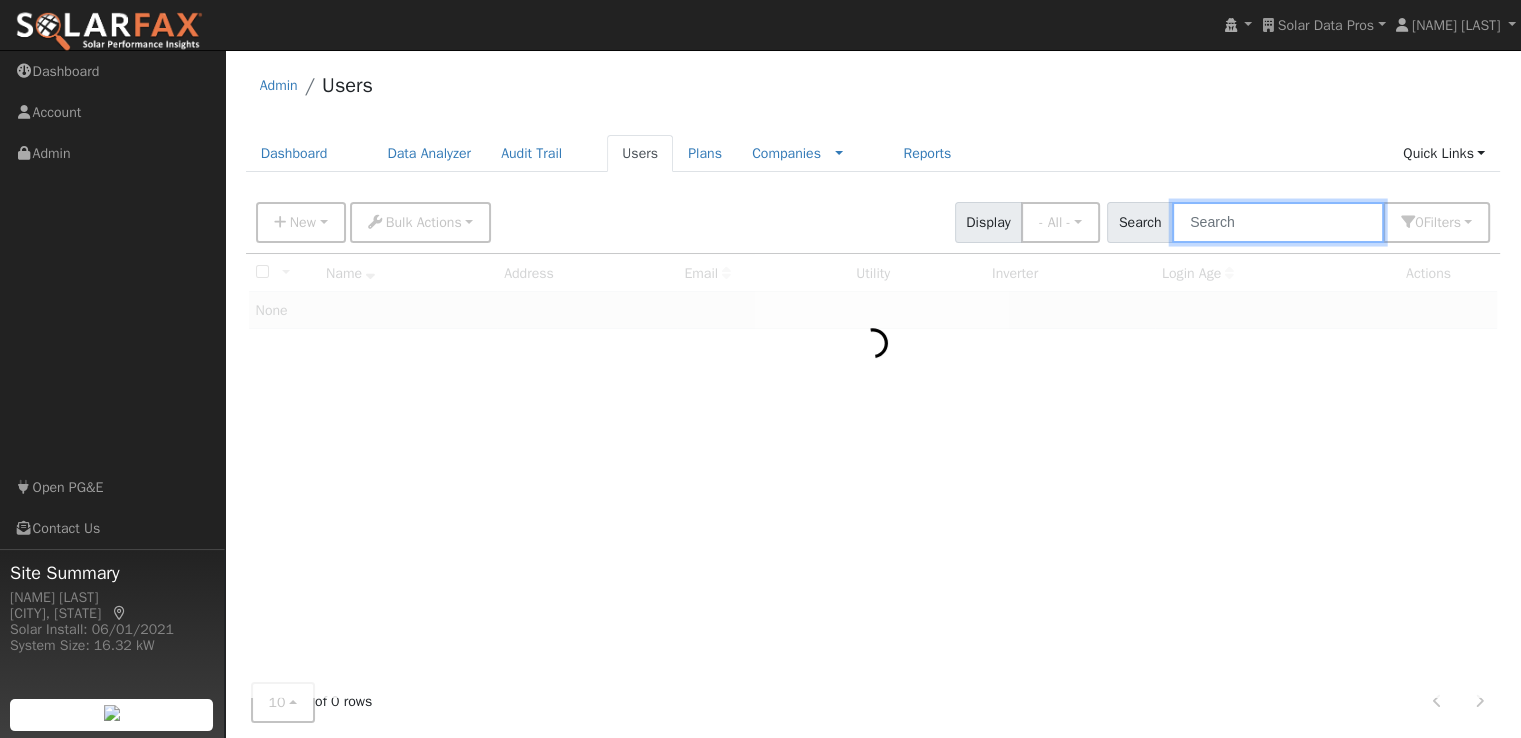 click at bounding box center [1278, 222] 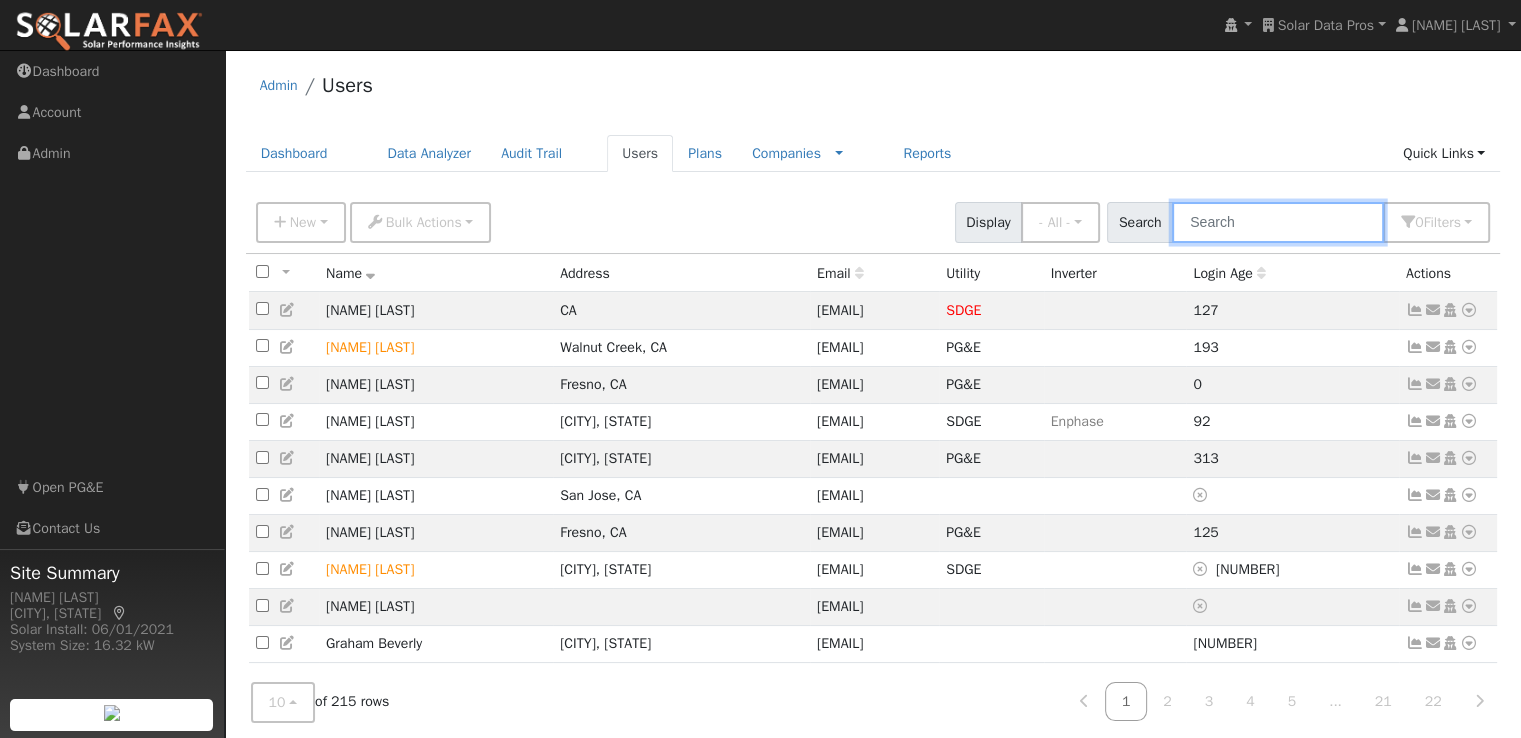paste on "[NAME] [LAST]" 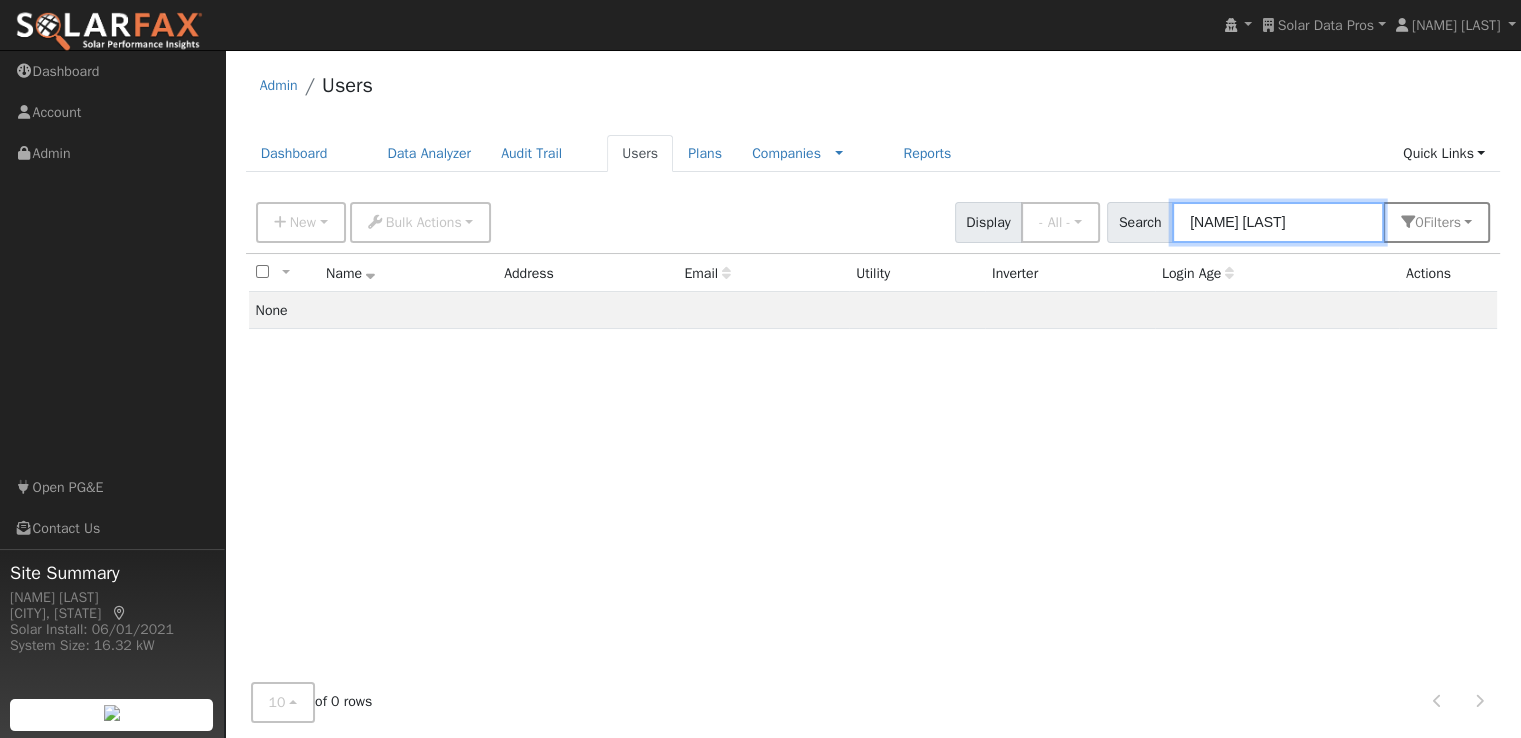 type on "[NAME] [LAST]" 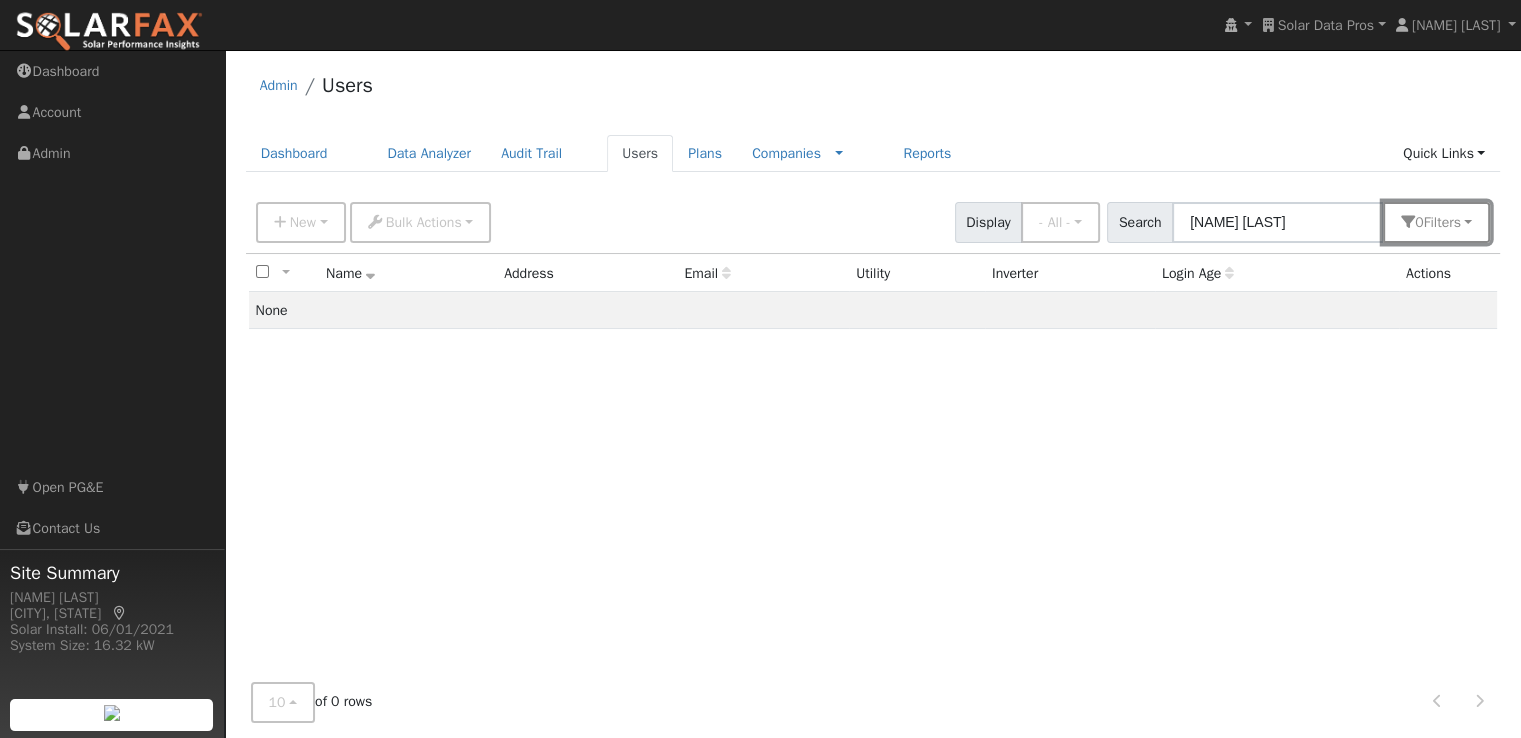 click on "s" at bounding box center (1457, 222) 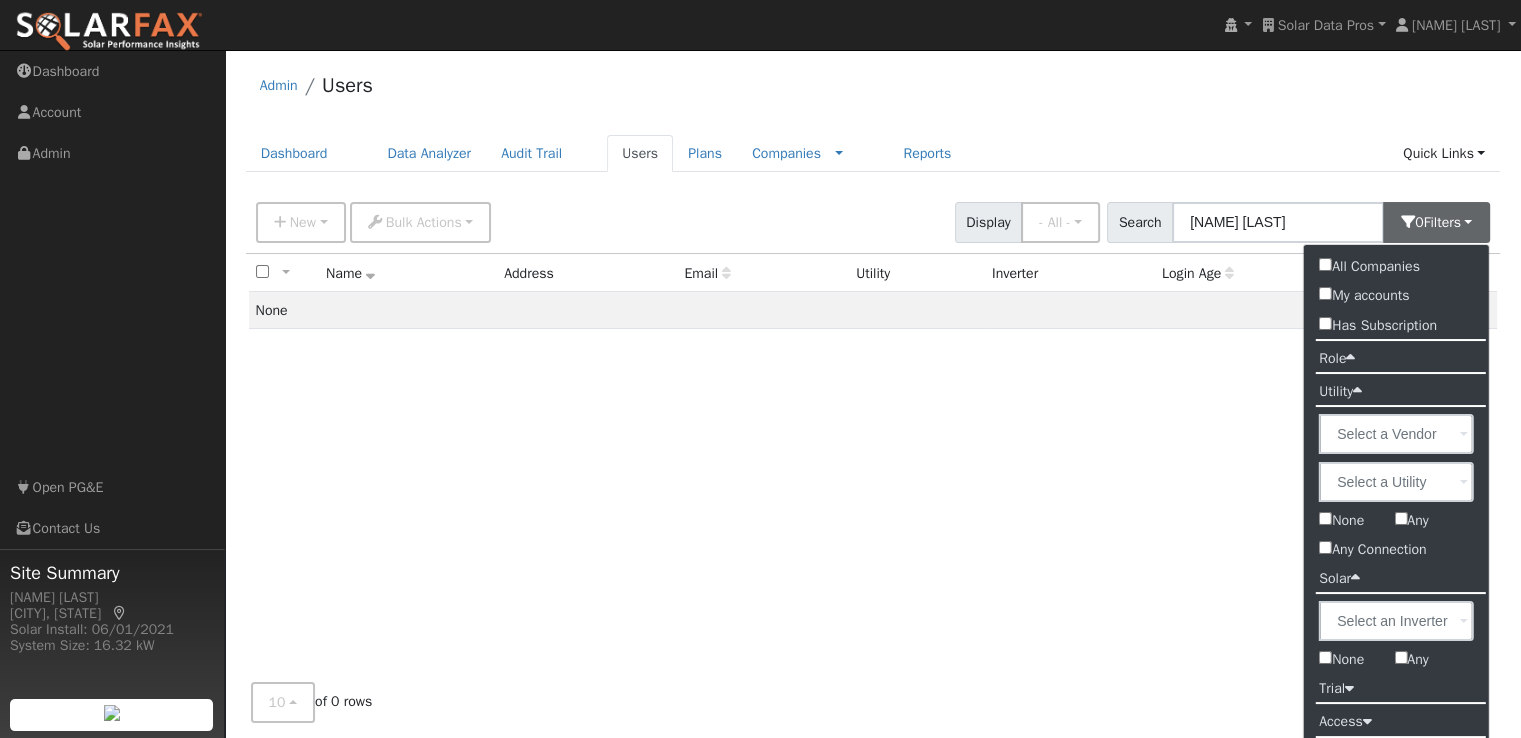 click on "All Companies" at bounding box center [1369, 266] 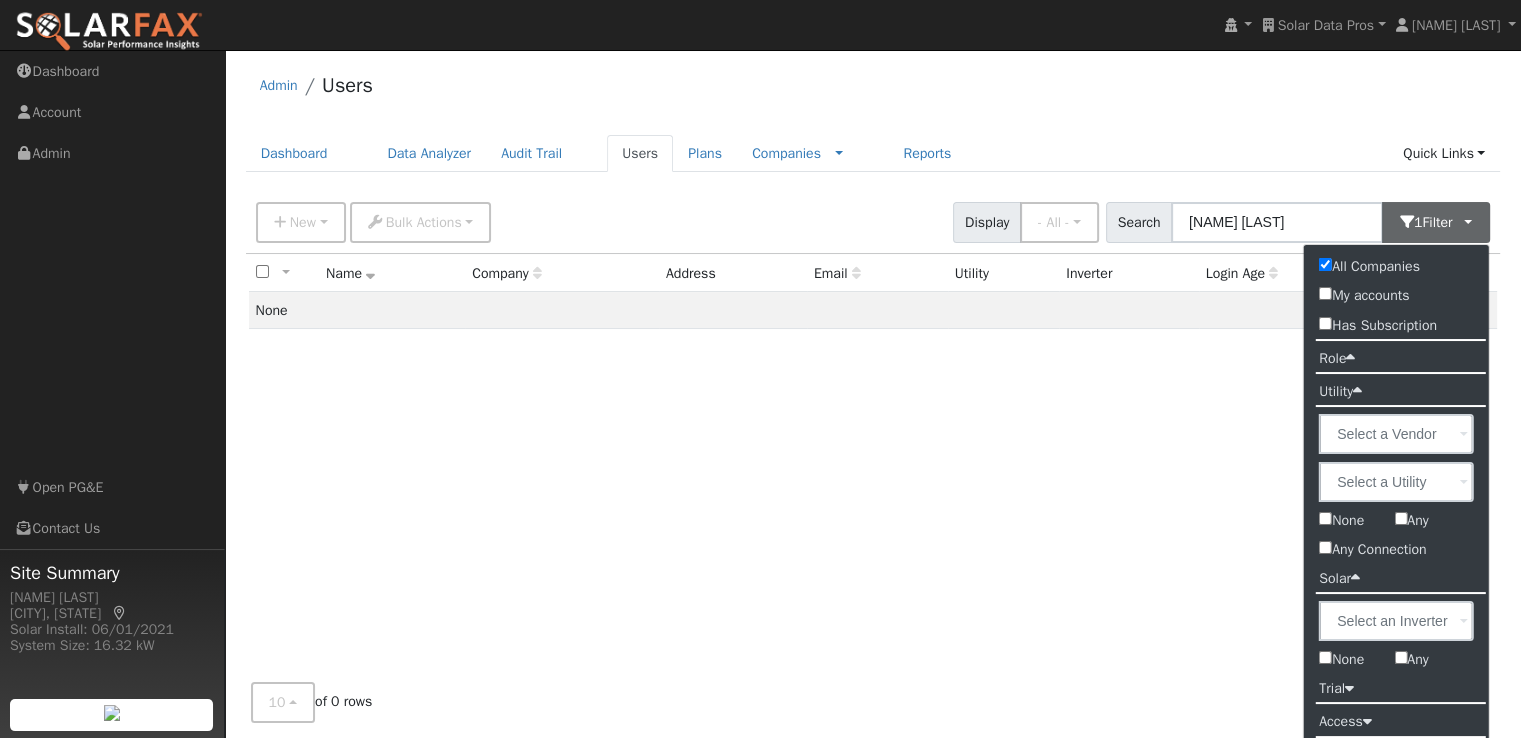 click on "Solar Data Pros
Solar Data Pros
Solar Data Pros
[NAME] [LAST]
[NAME] [LAST]
Profile
My Company
Help Center
Terms Of Service
See What's New
Dev Mode: Off
Log Out
Navigation
Dashboard" at bounding box center [760, 25] 